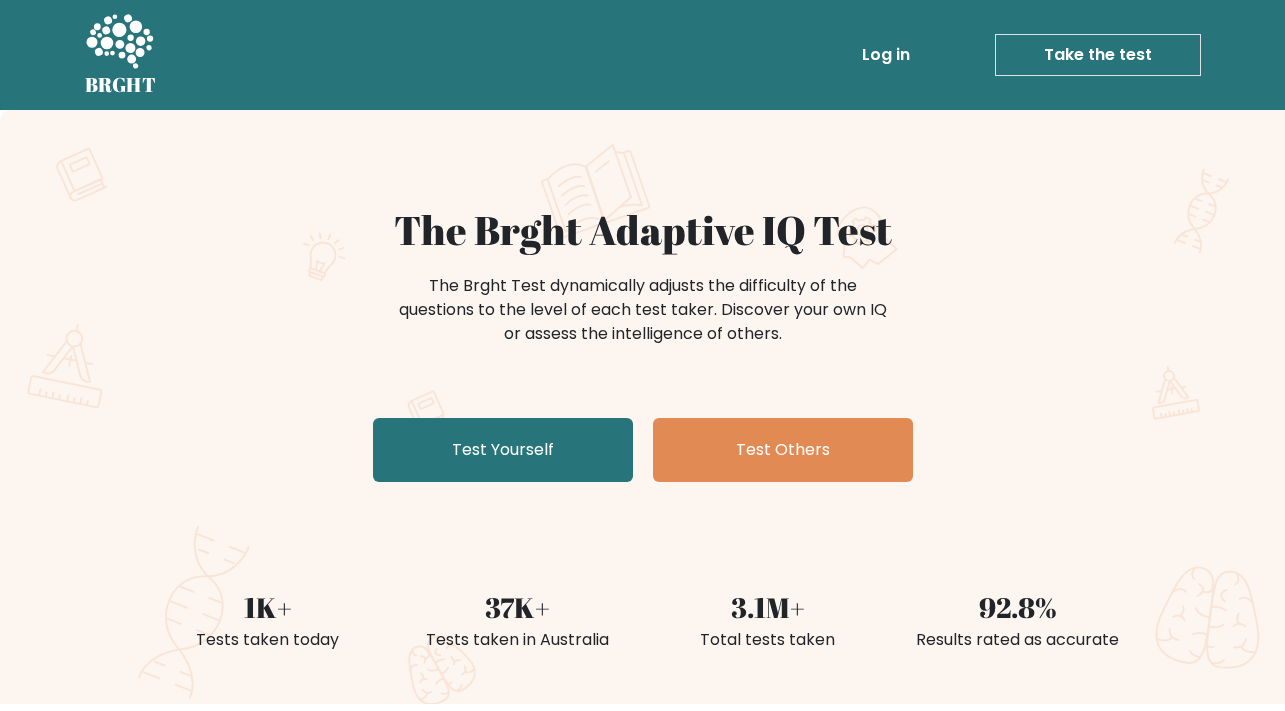 scroll, scrollTop: 0, scrollLeft: 0, axis: both 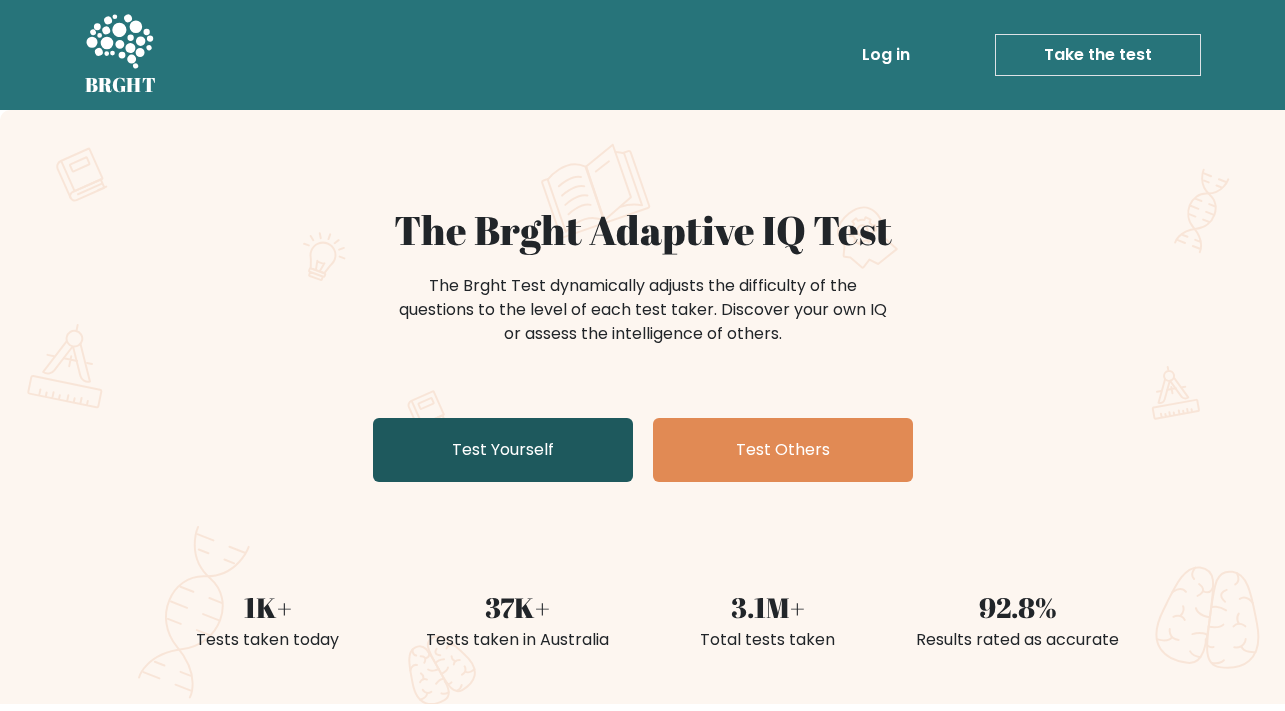 click on "Test Yourself" at bounding box center (503, 450) 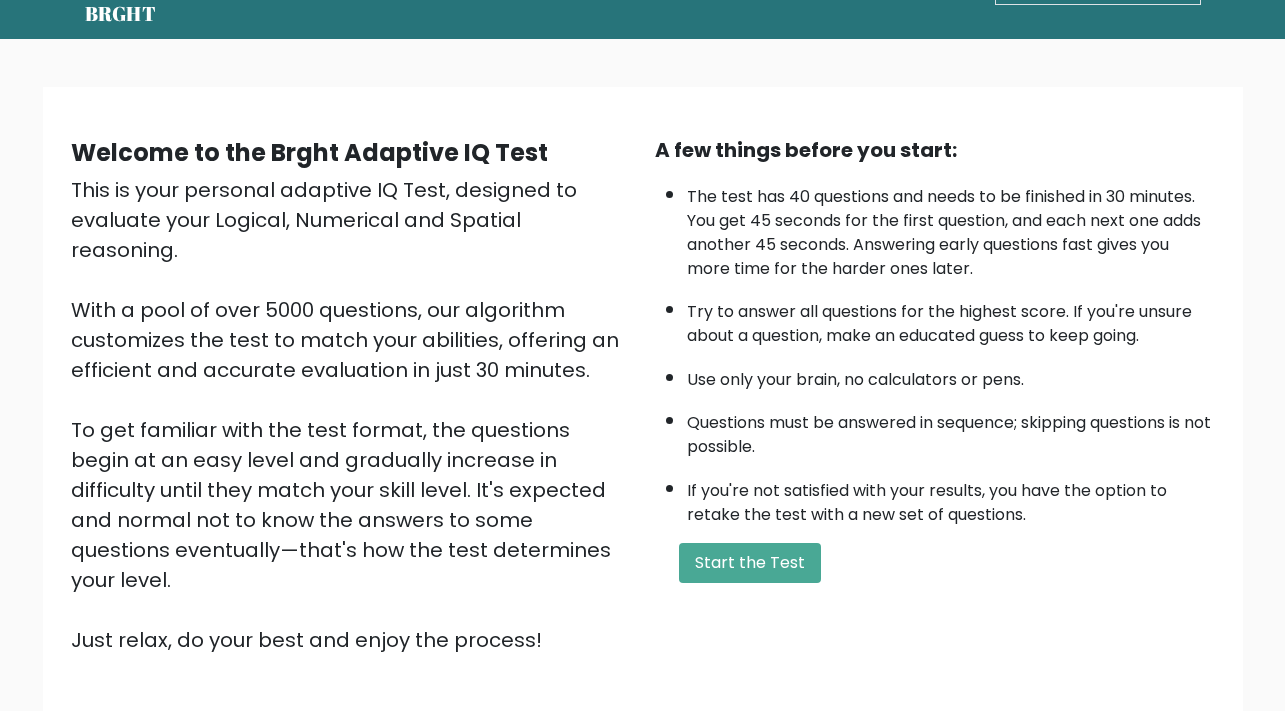 scroll, scrollTop: 205, scrollLeft: 0, axis: vertical 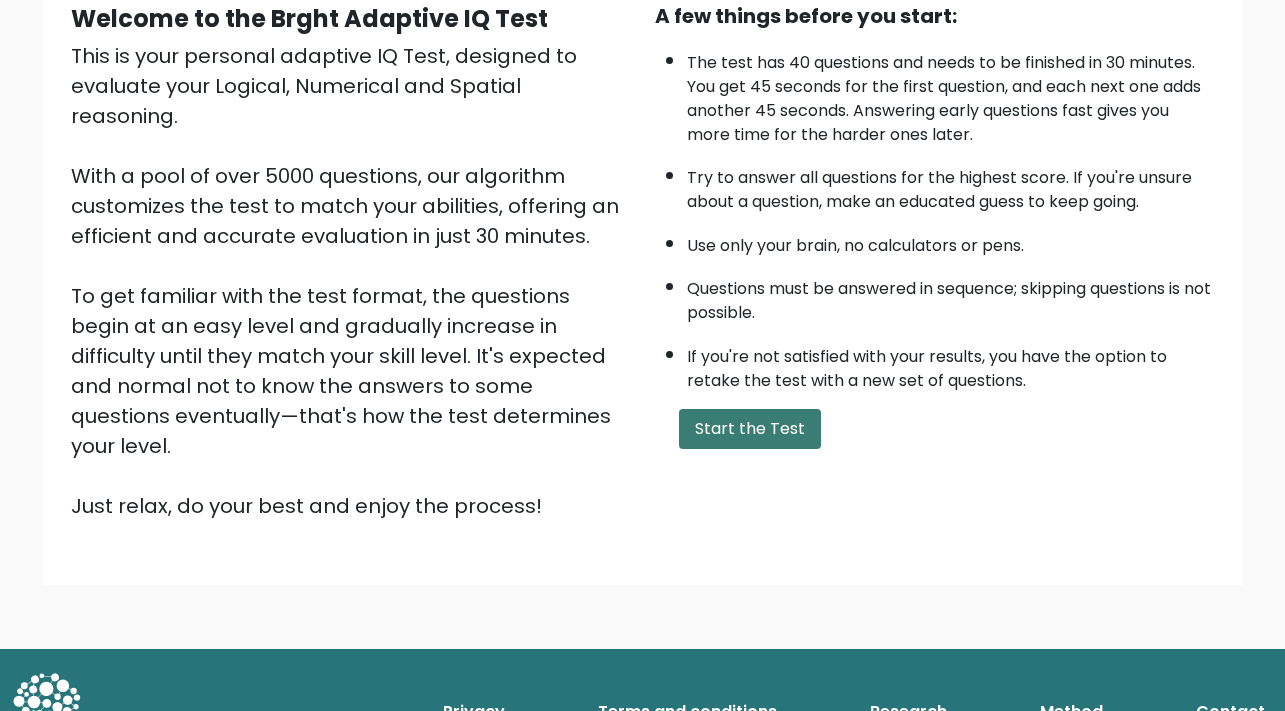 click on "Start the Test" at bounding box center [750, 429] 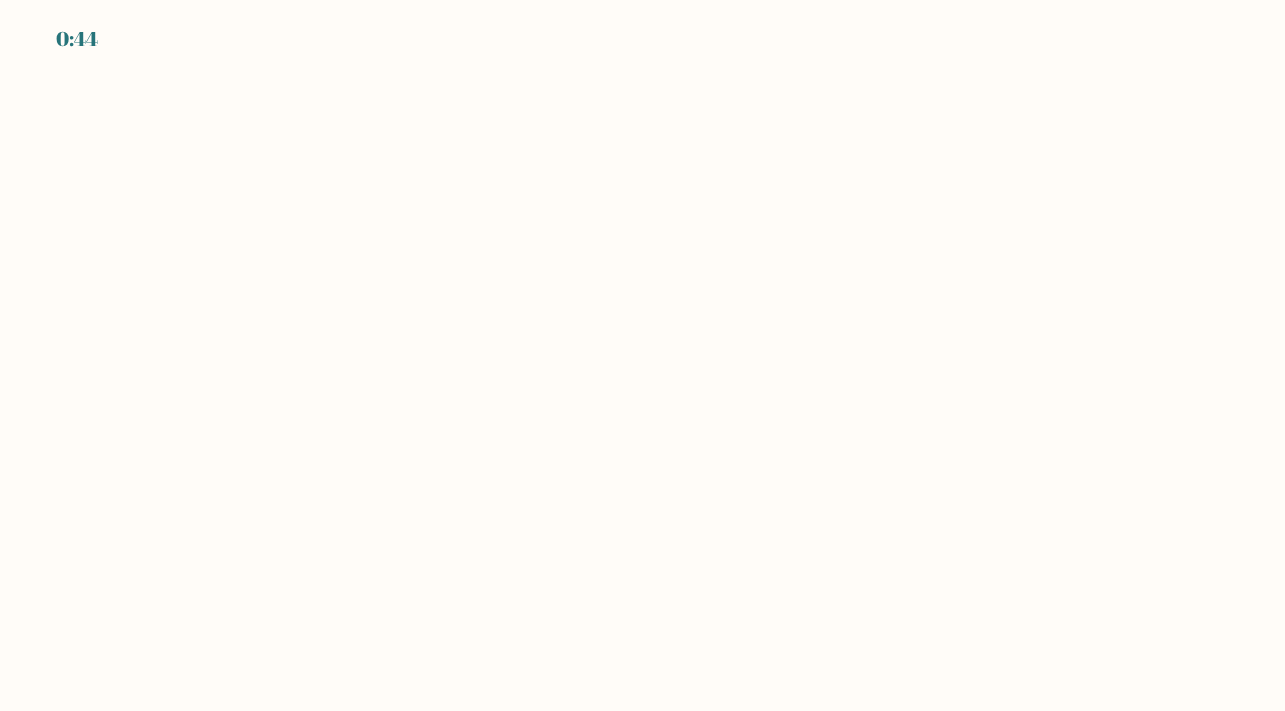 scroll, scrollTop: 0, scrollLeft: 0, axis: both 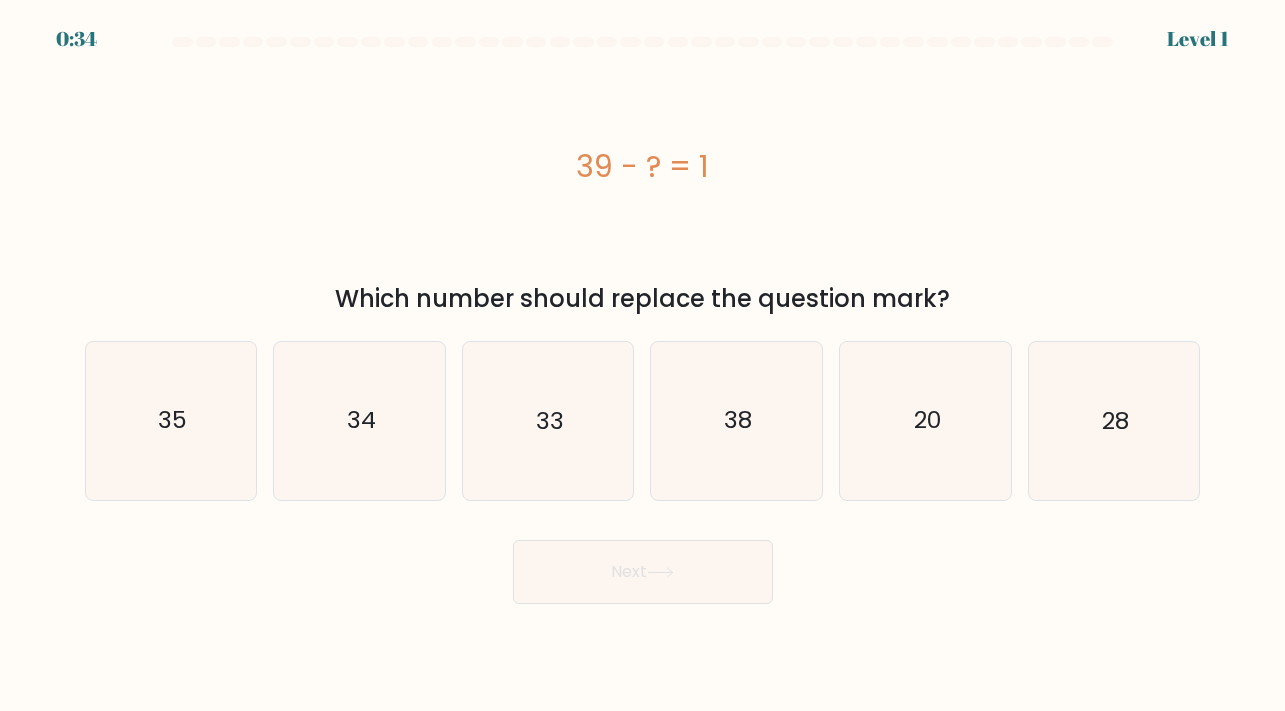 click on "38" 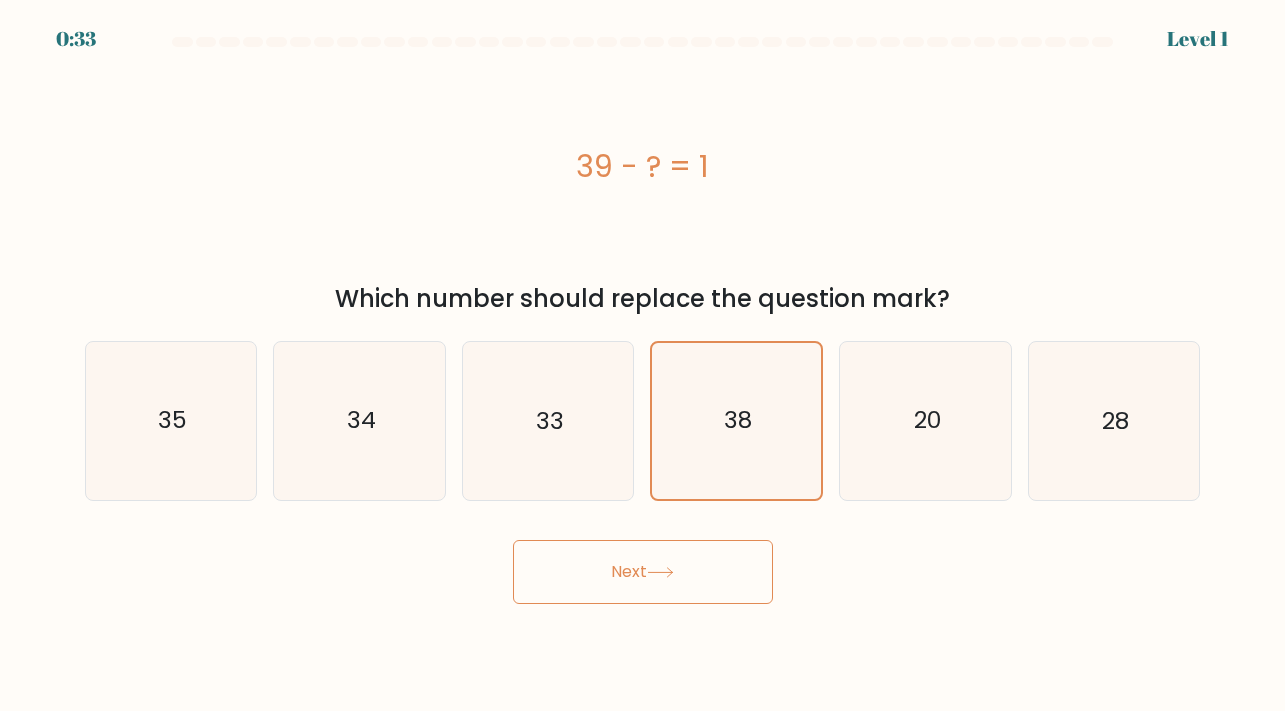 click on "Next" at bounding box center [643, 572] 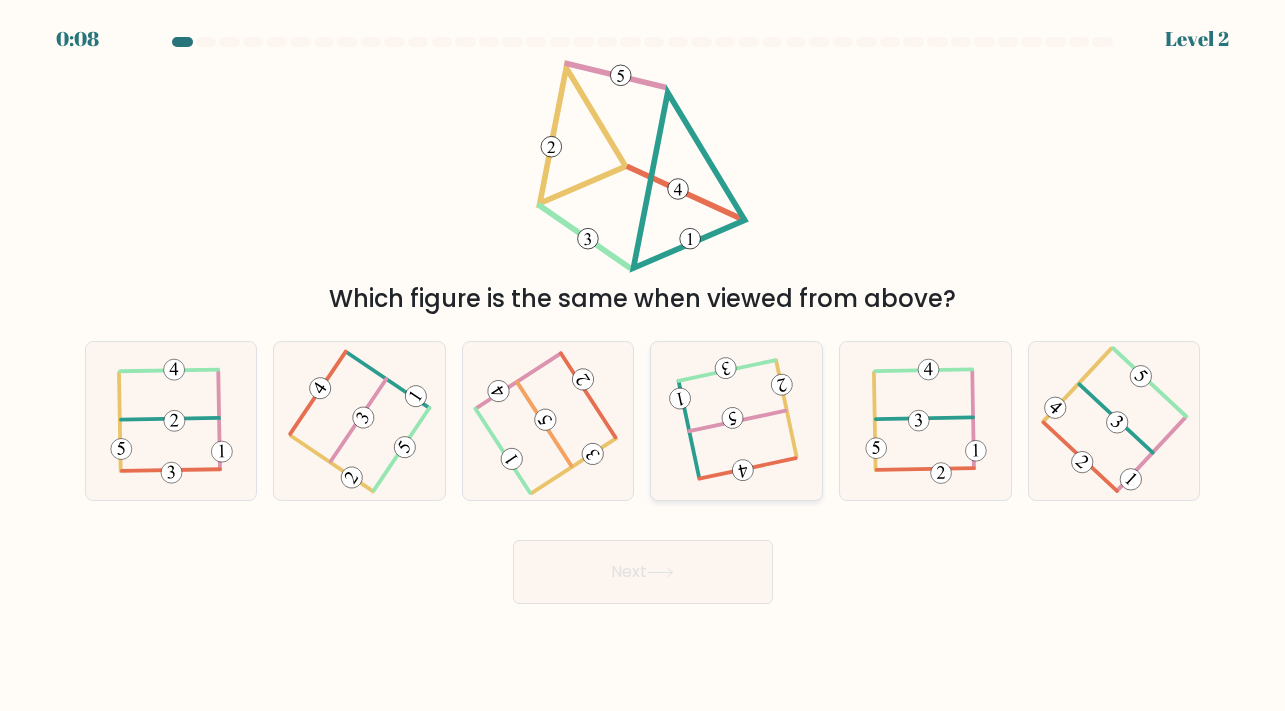 click 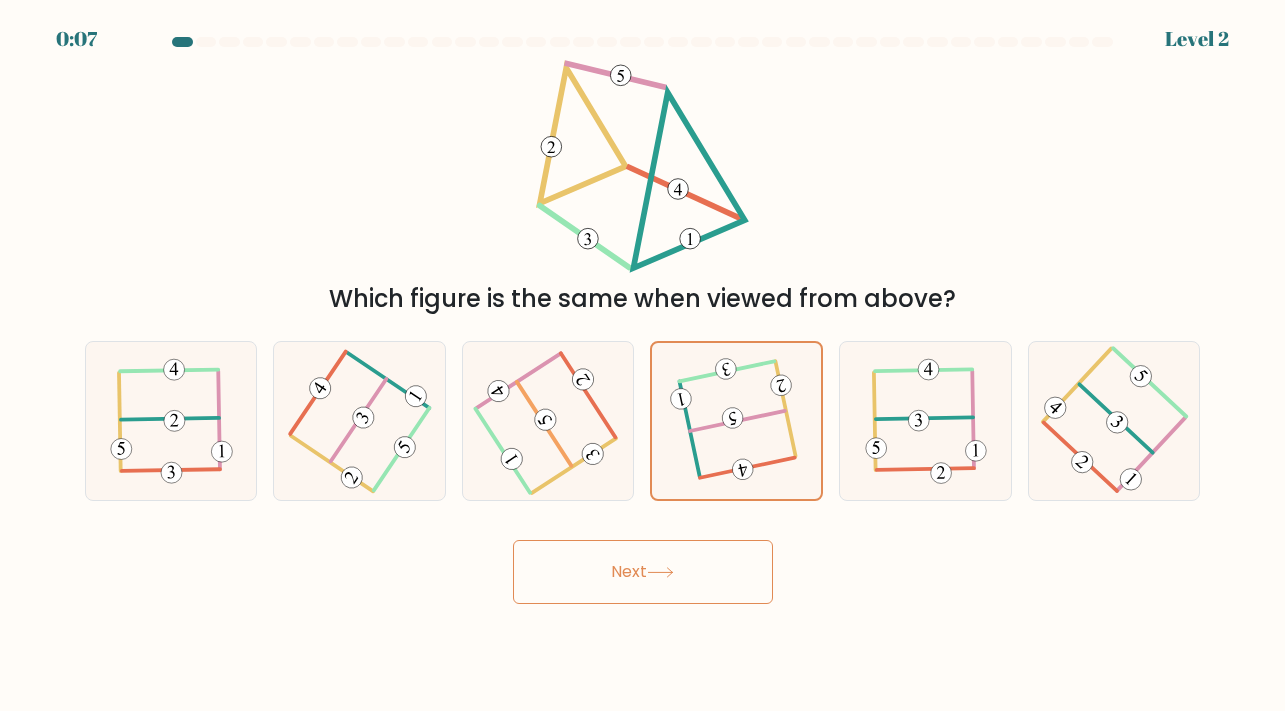 click on "Next" at bounding box center (643, 572) 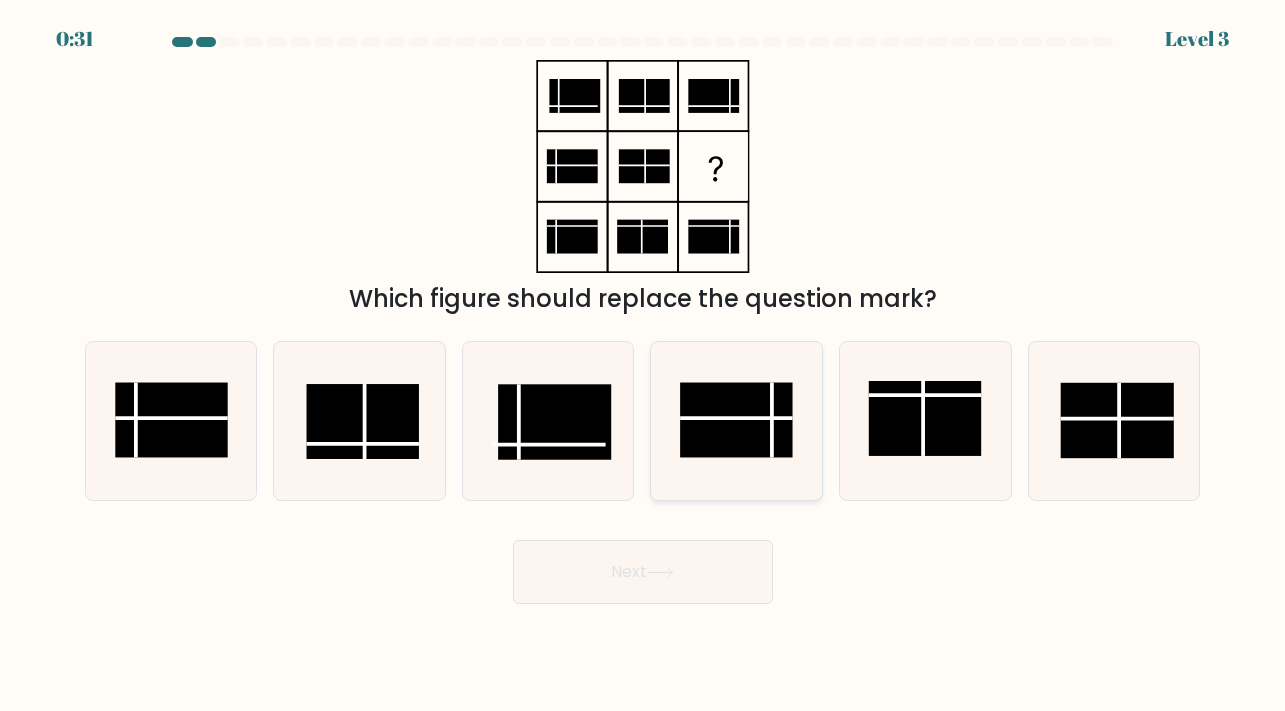 click 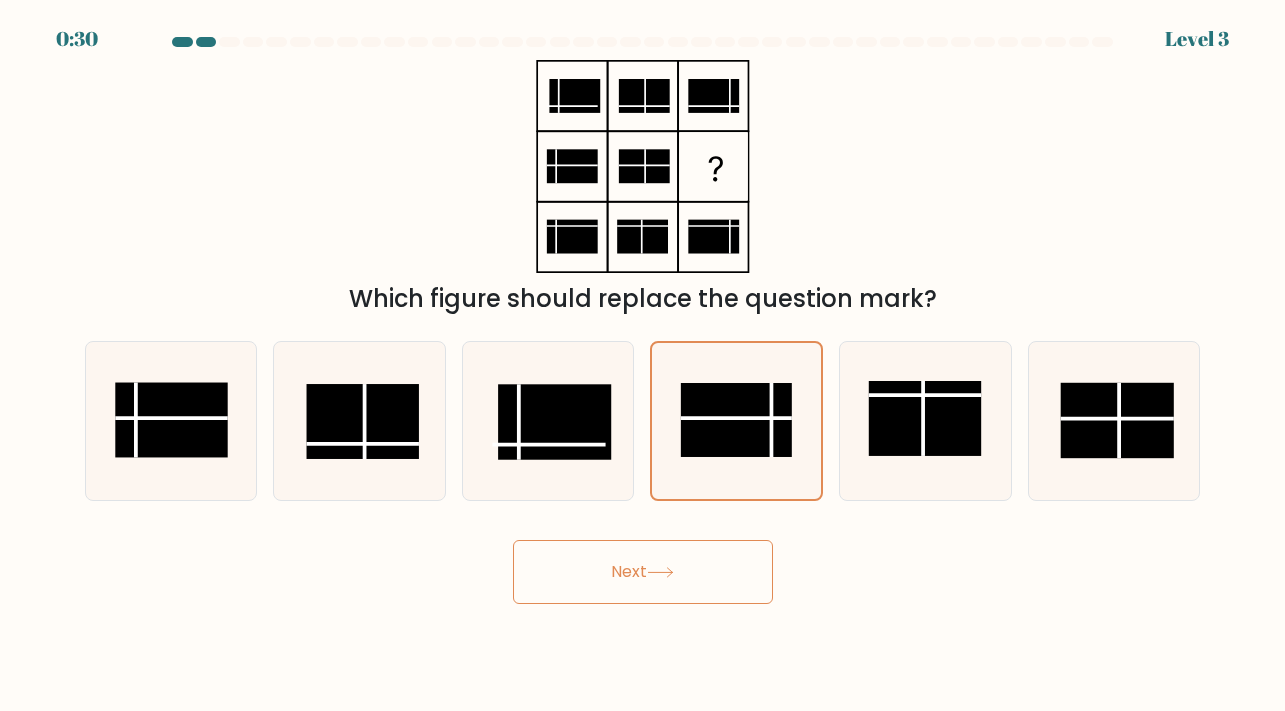 click on "Next" at bounding box center [643, 572] 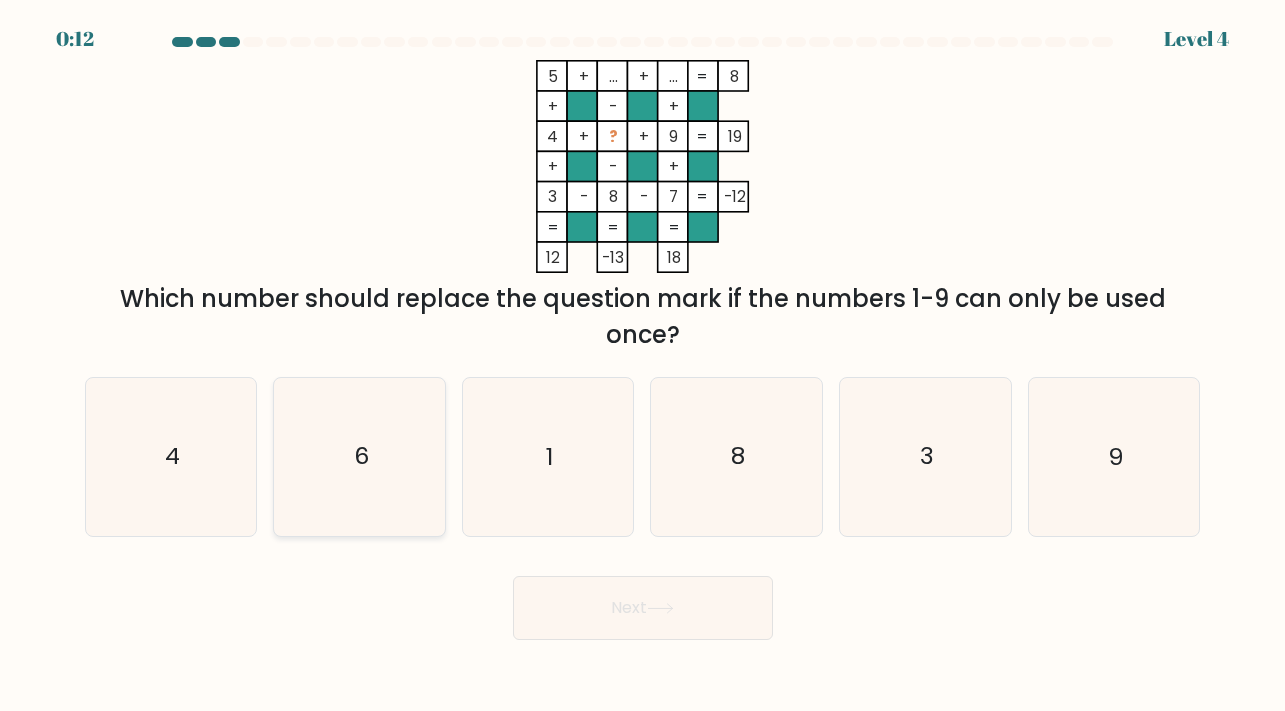 click on "6" 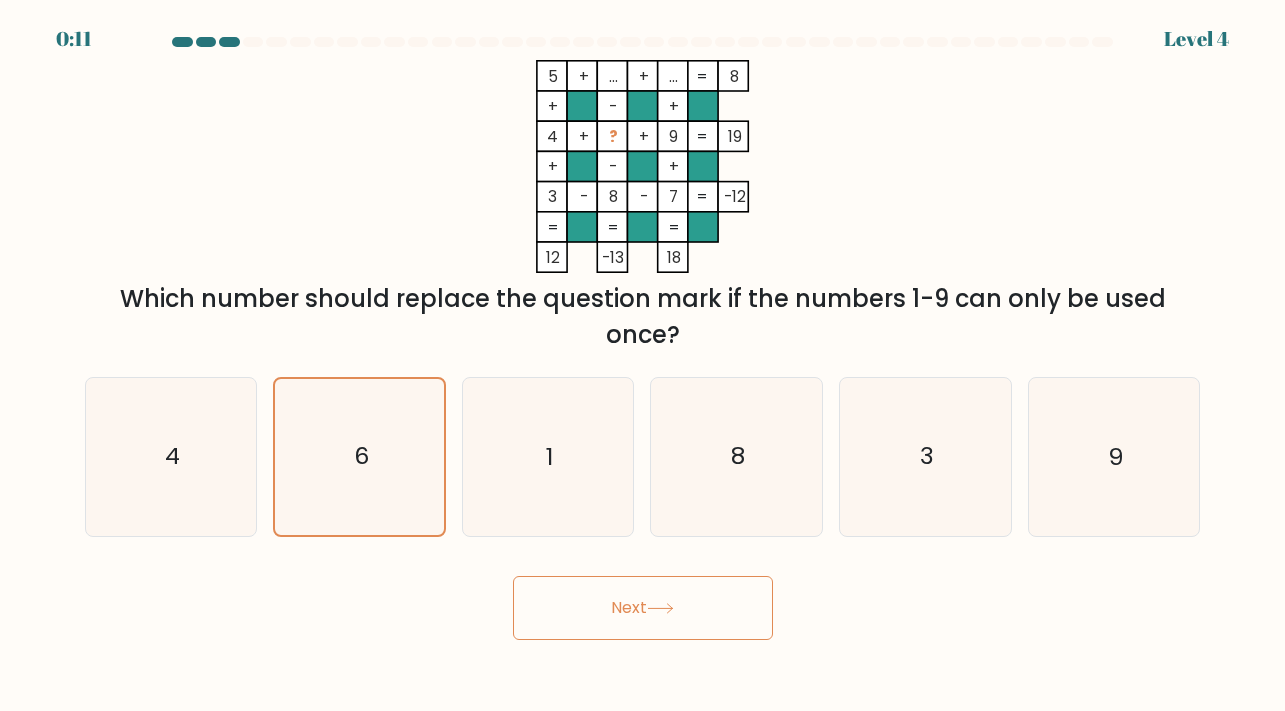 click on "Next" at bounding box center (643, 608) 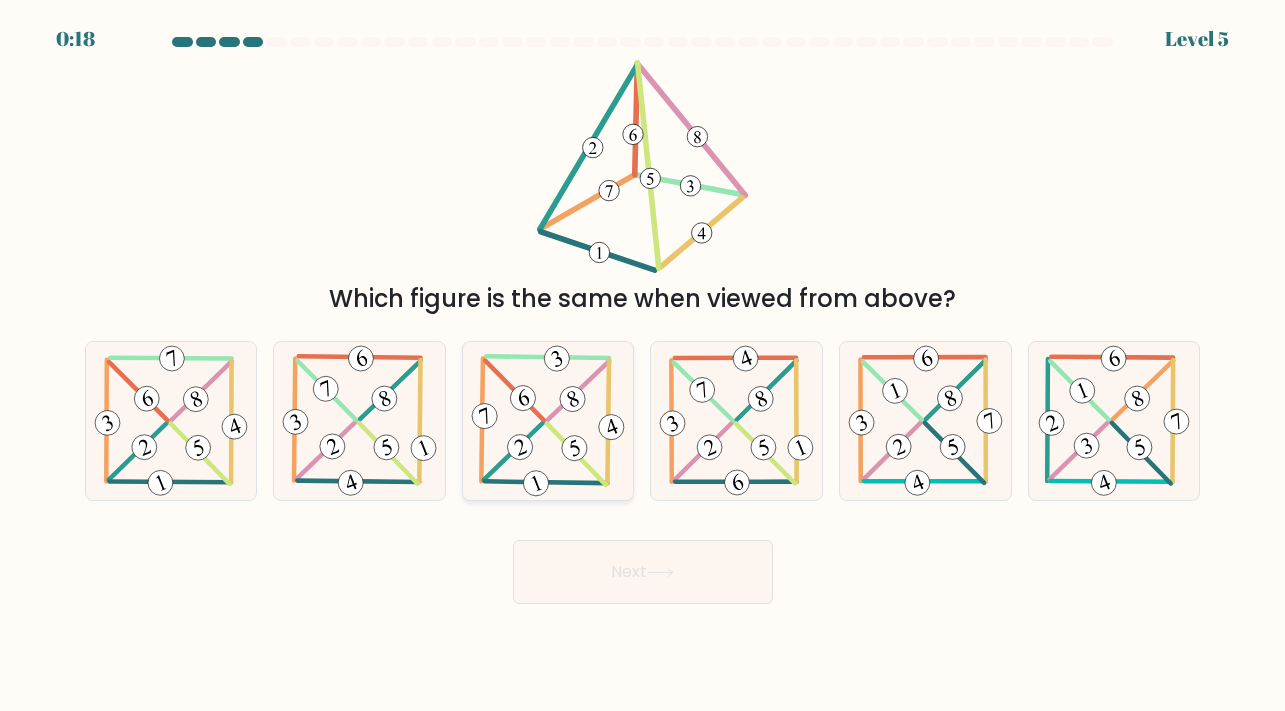 click 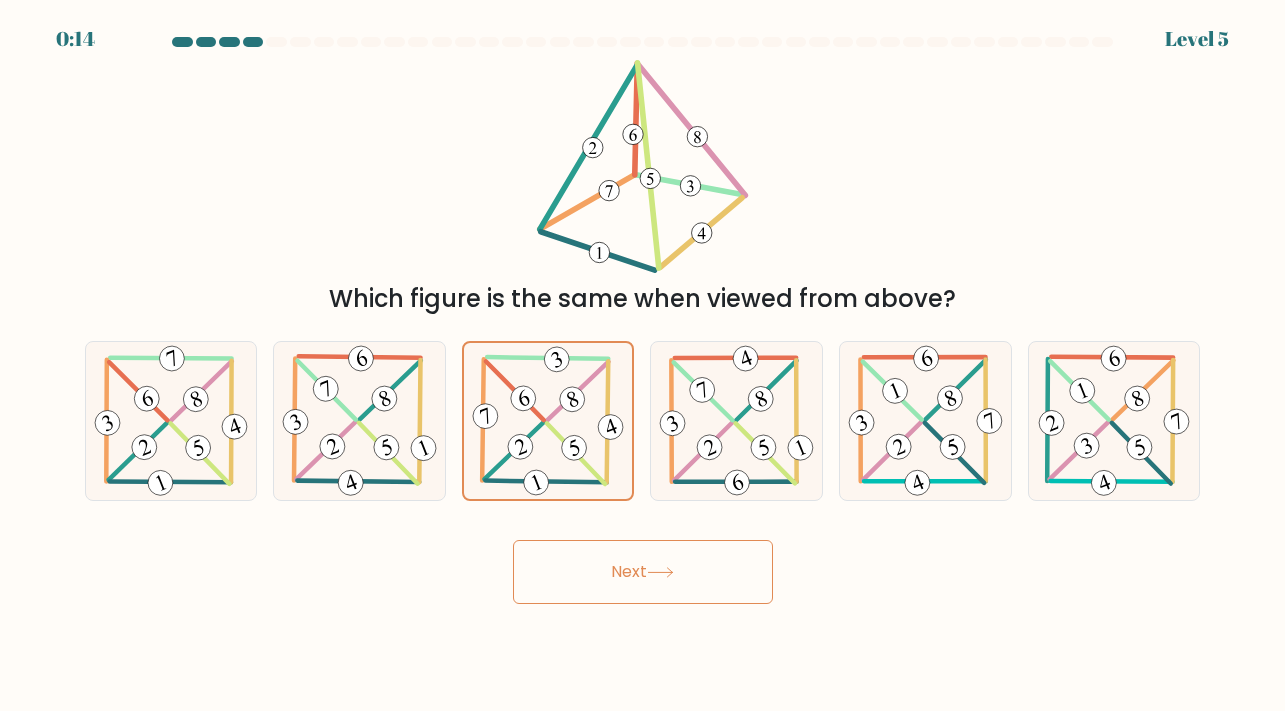 click on "Next" at bounding box center (643, 572) 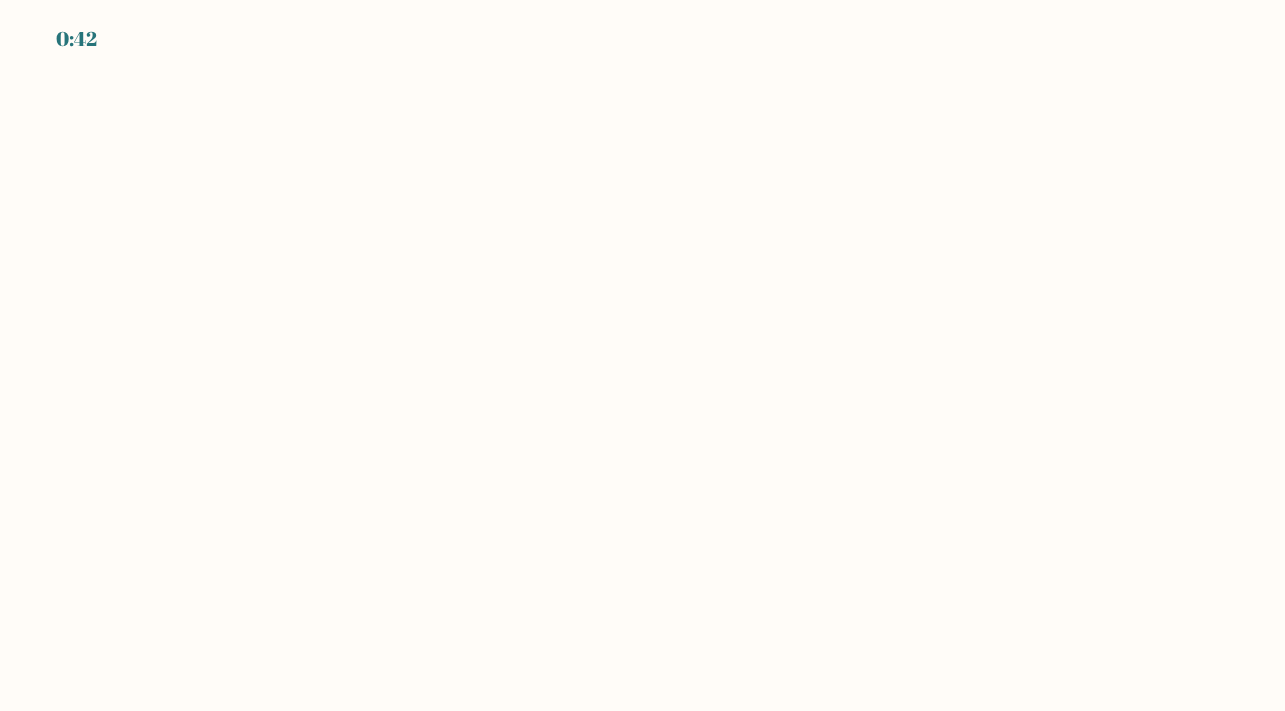 scroll, scrollTop: 0, scrollLeft: 0, axis: both 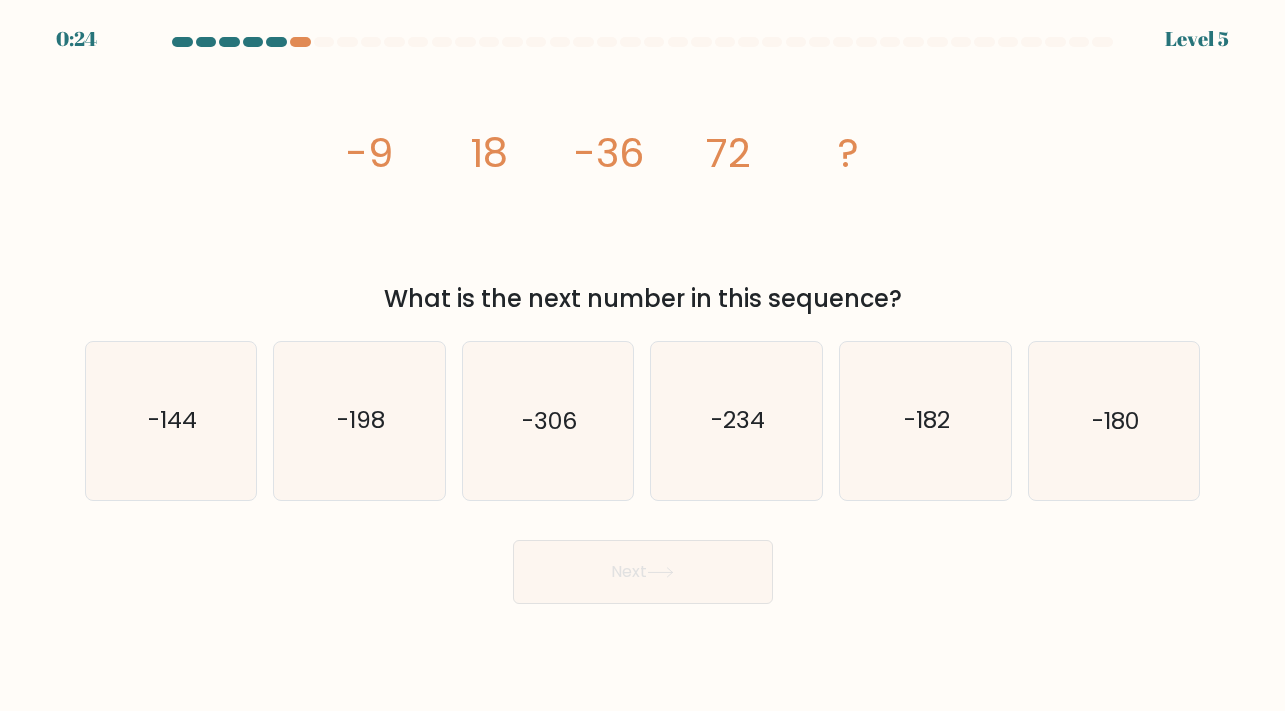 click at bounding box center (276, 42) 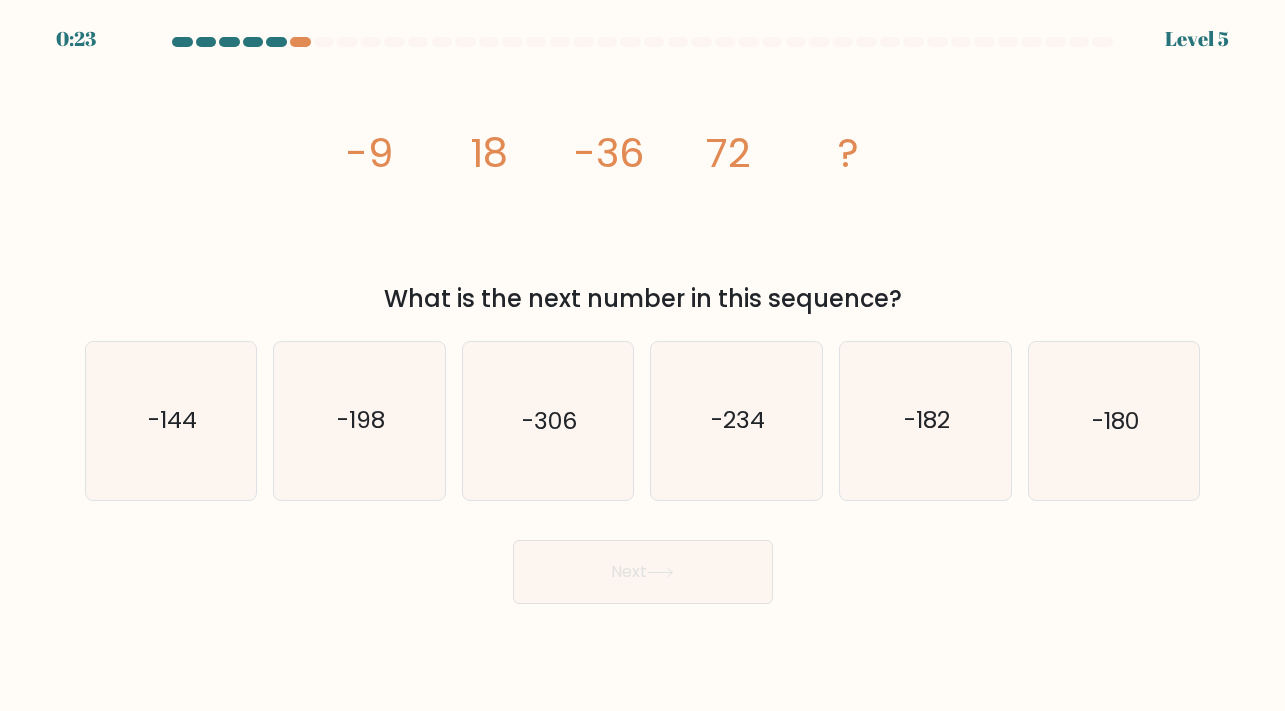 click at bounding box center (276, 42) 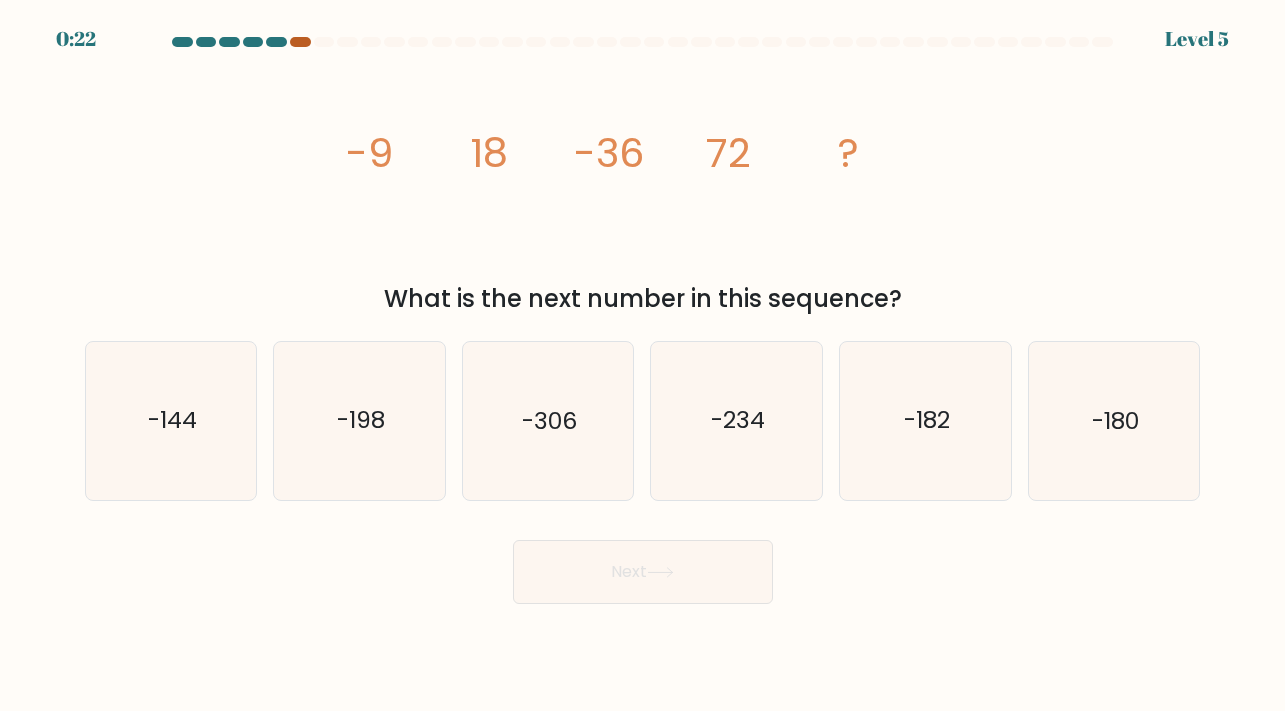 click at bounding box center (300, 42) 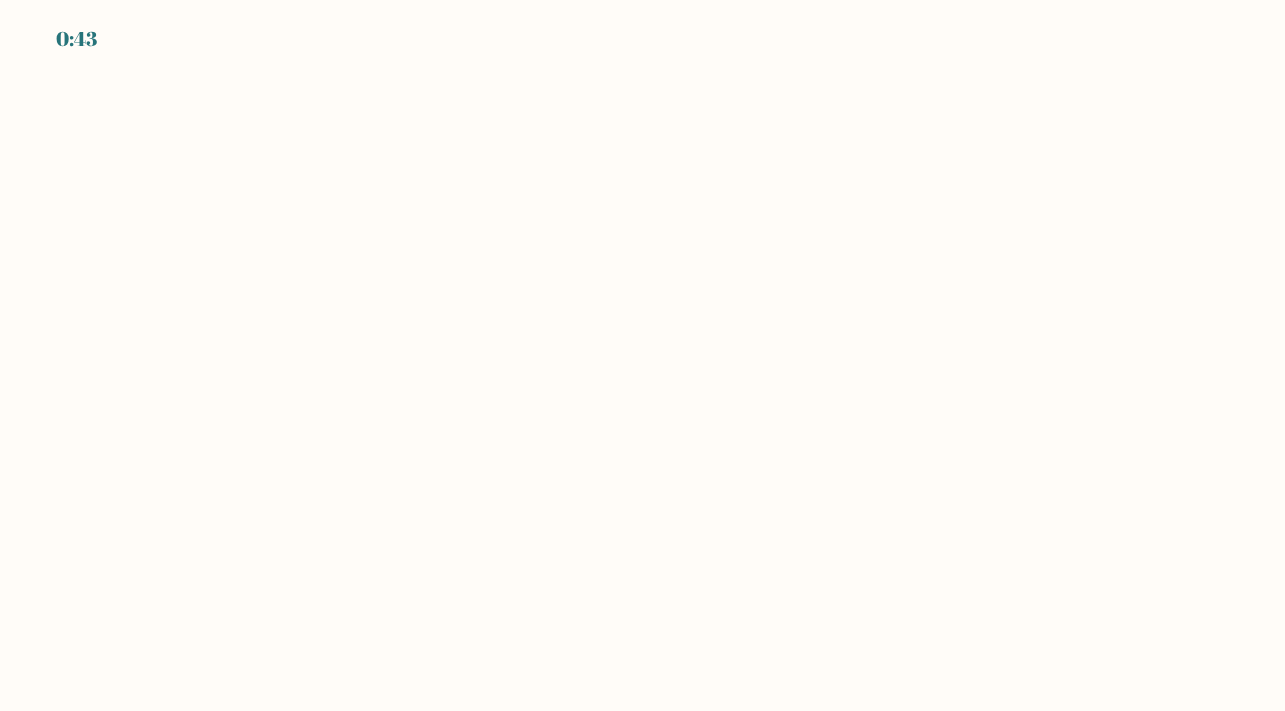 scroll, scrollTop: 0, scrollLeft: 0, axis: both 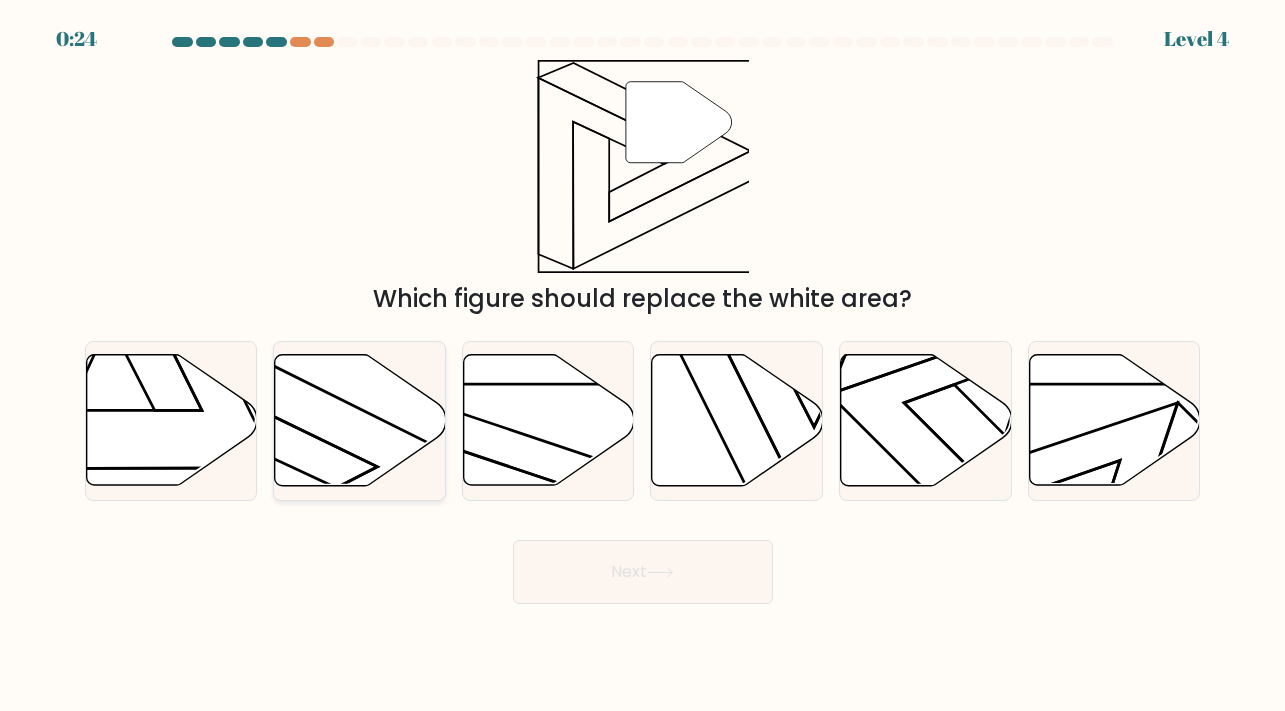 click 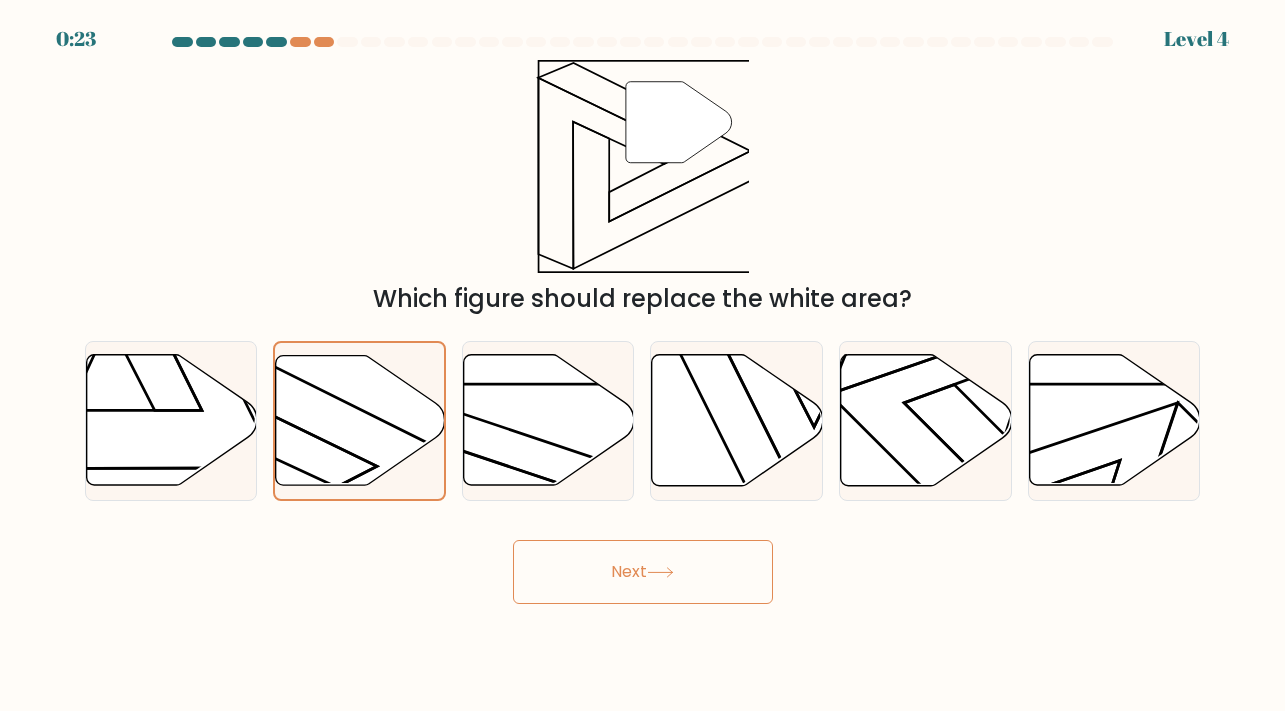 click on "Next" at bounding box center (643, 572) 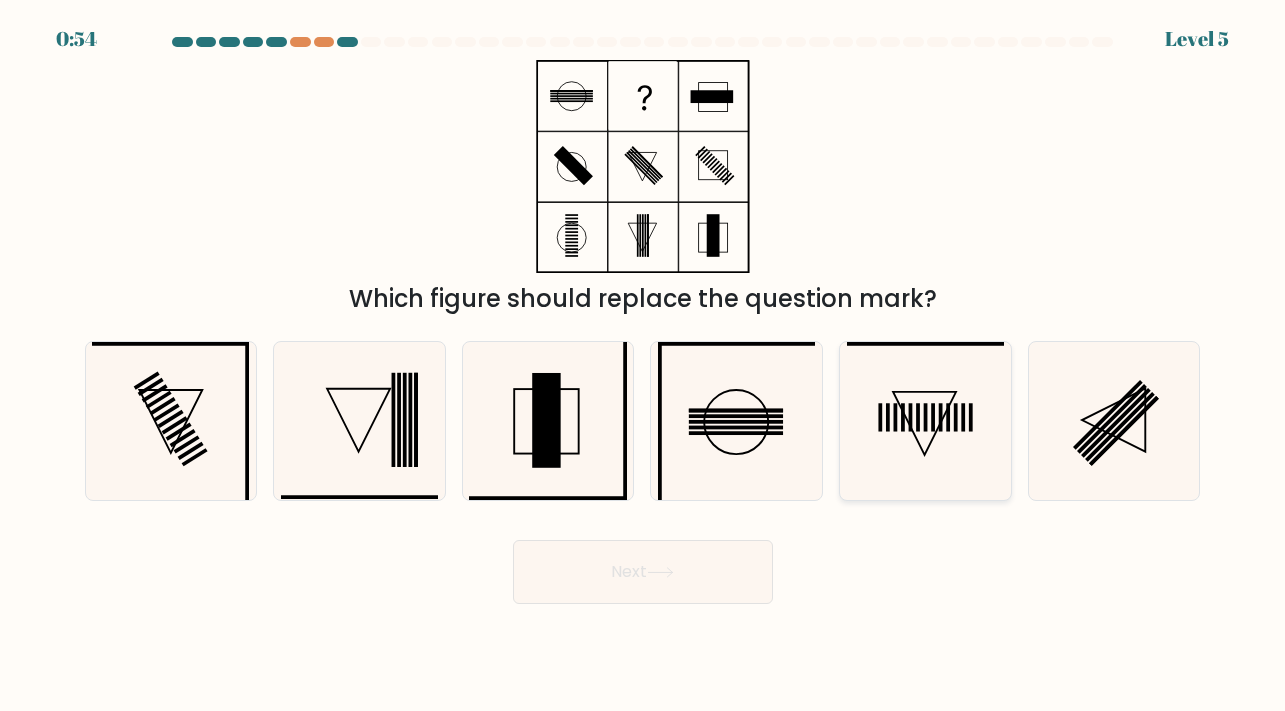 click 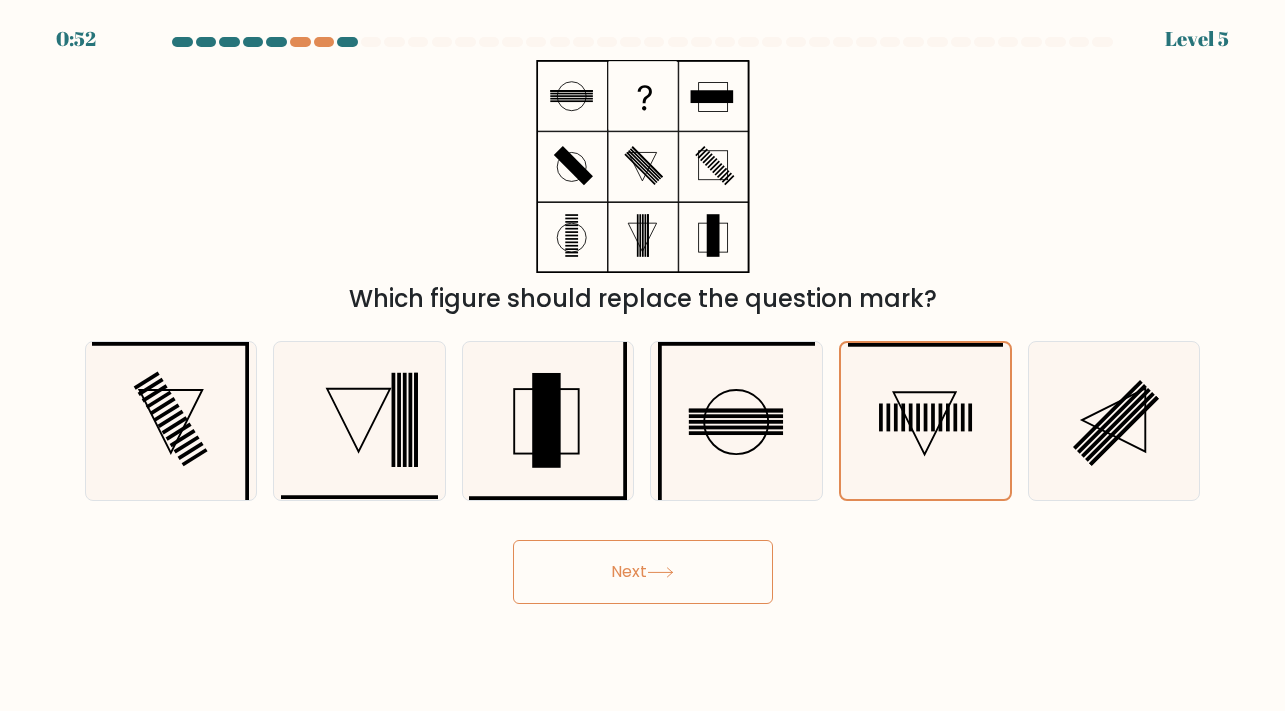 click 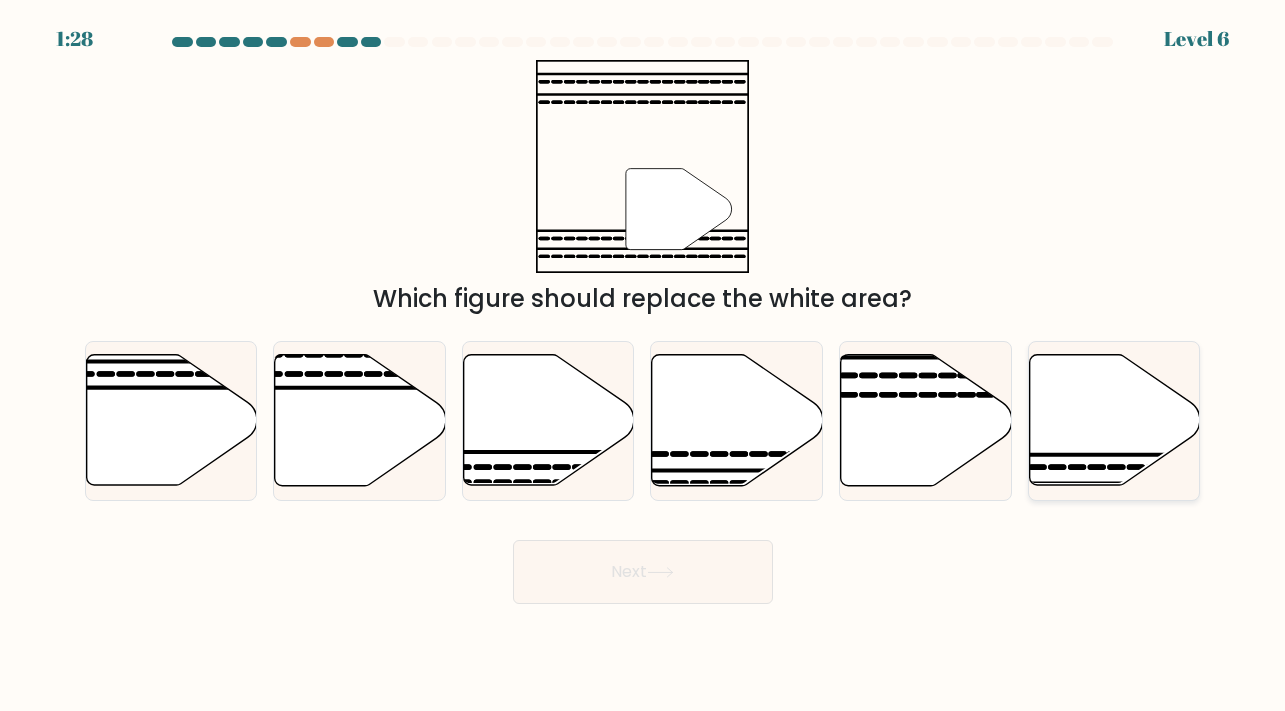 click 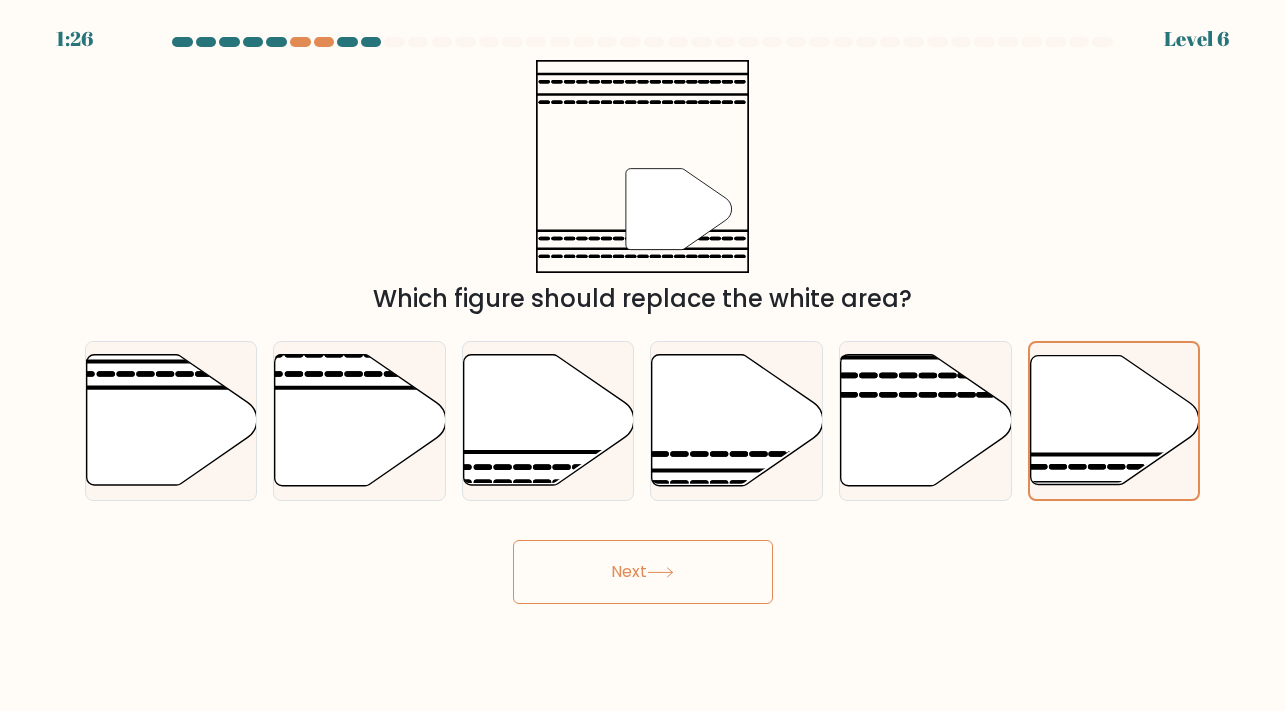 click on "Next" at bounding box center [643, 572] 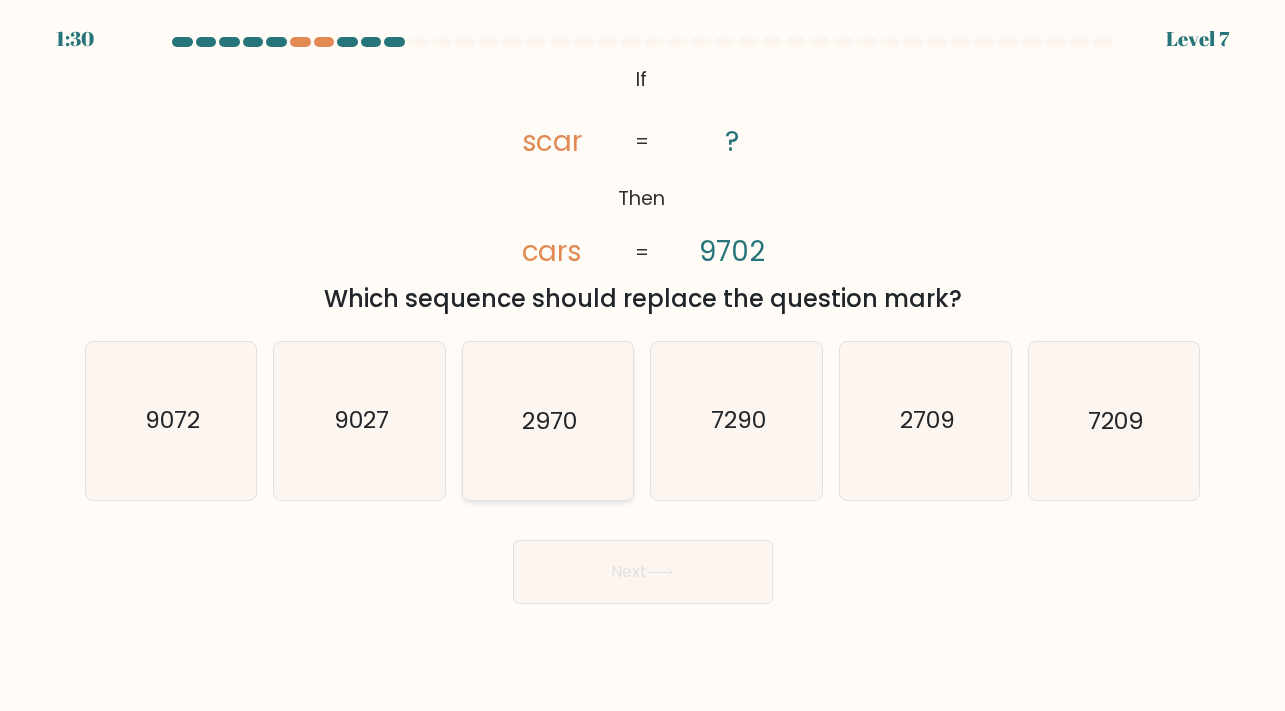 click on "2970" 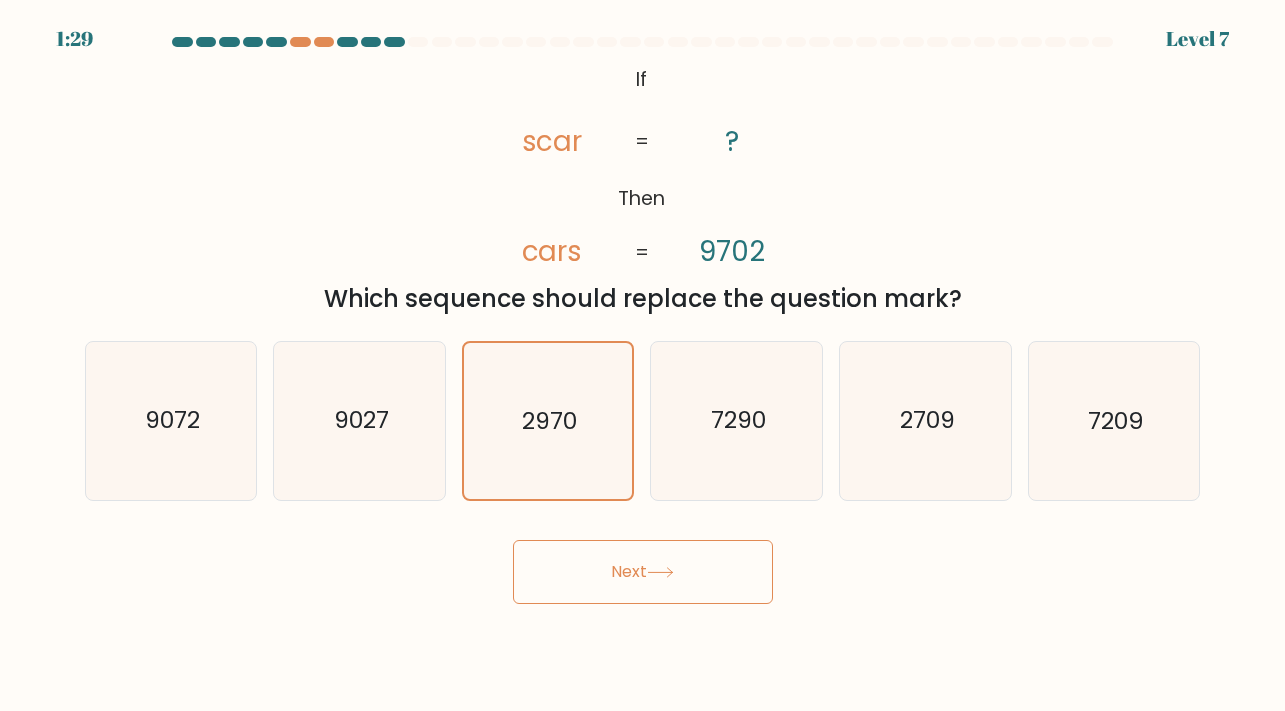 click on "Next" at bounding box center [643, 572] 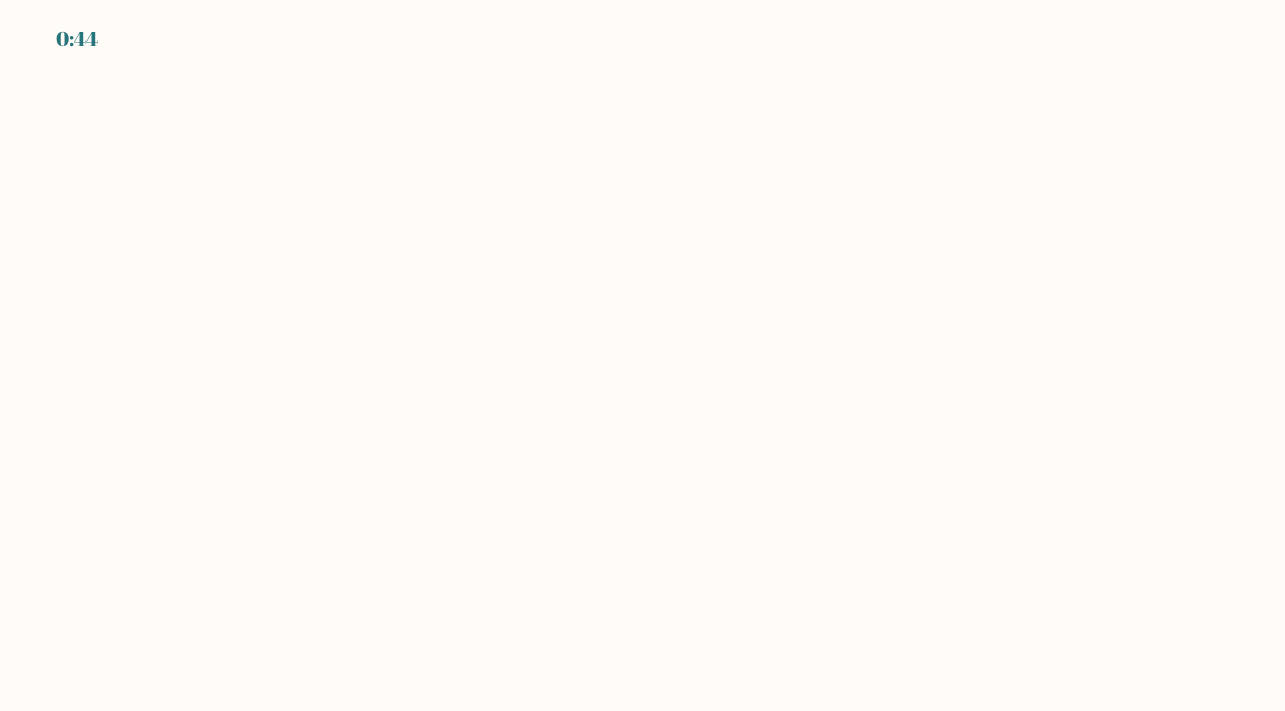 scroll, scrollTop: 0, scrollLeft: 0, axis: both 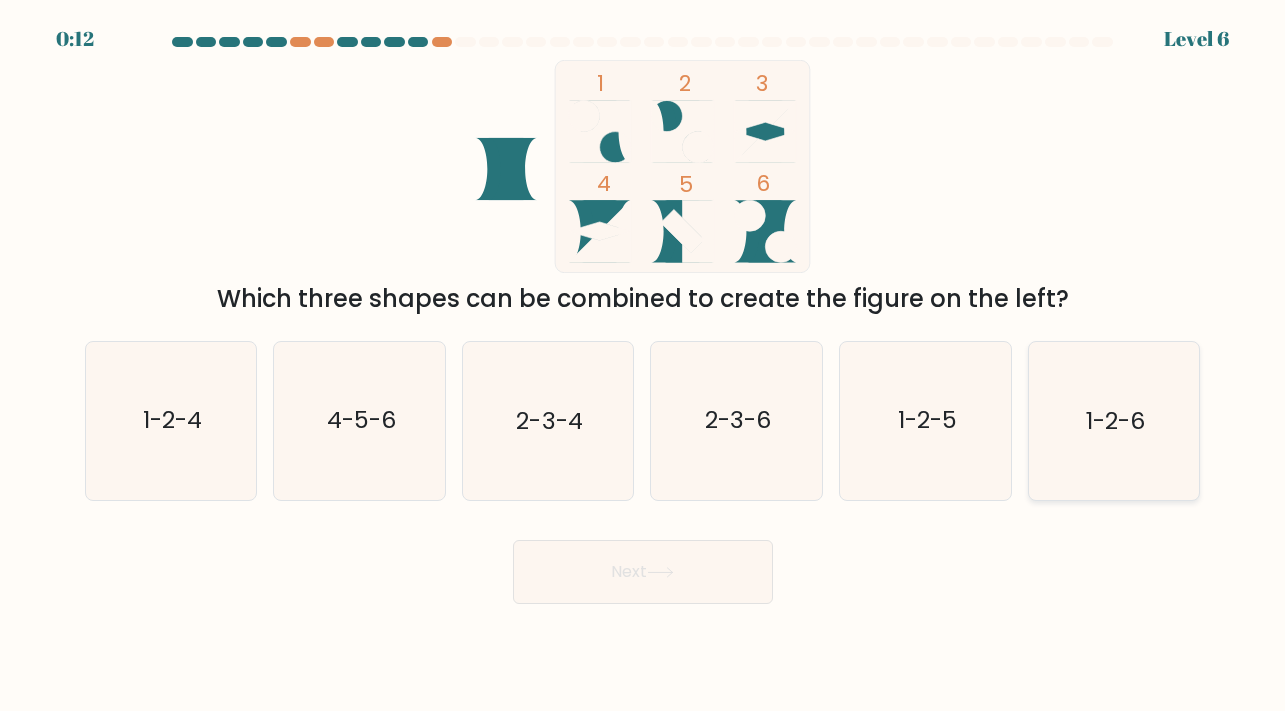 click on "1-2-6" 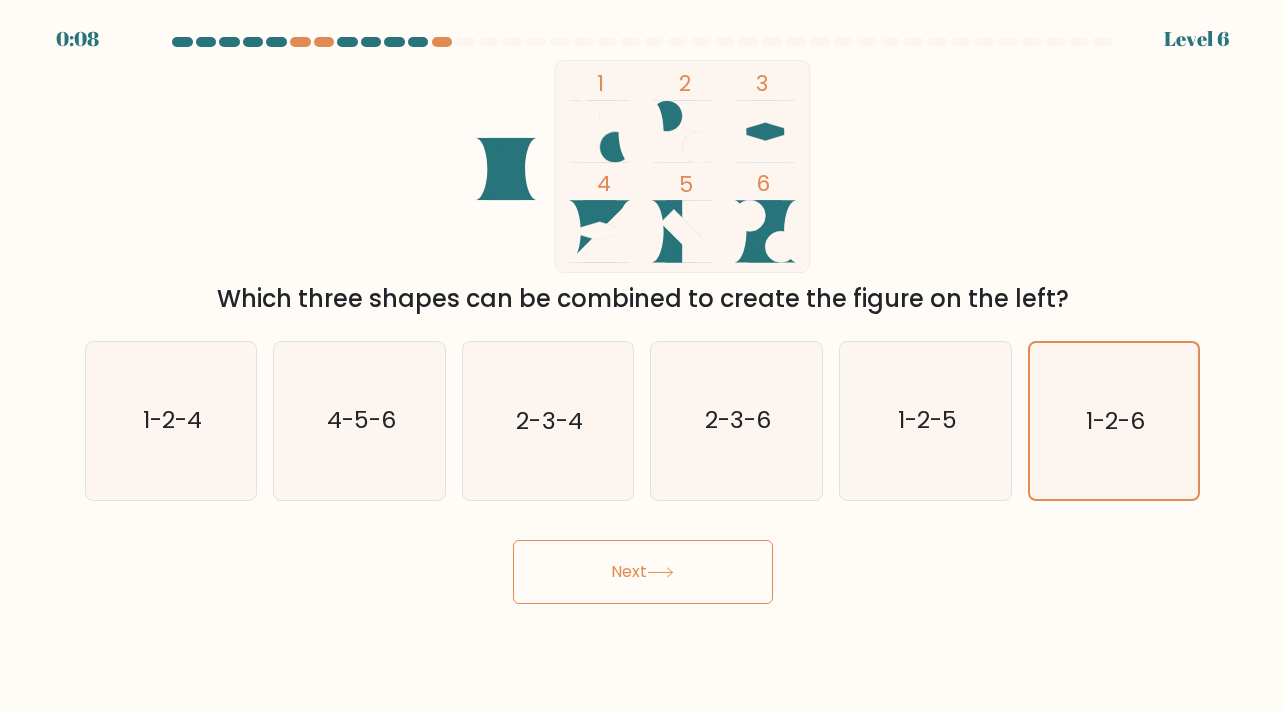 click on "Next" at bounding box center (643, 572) 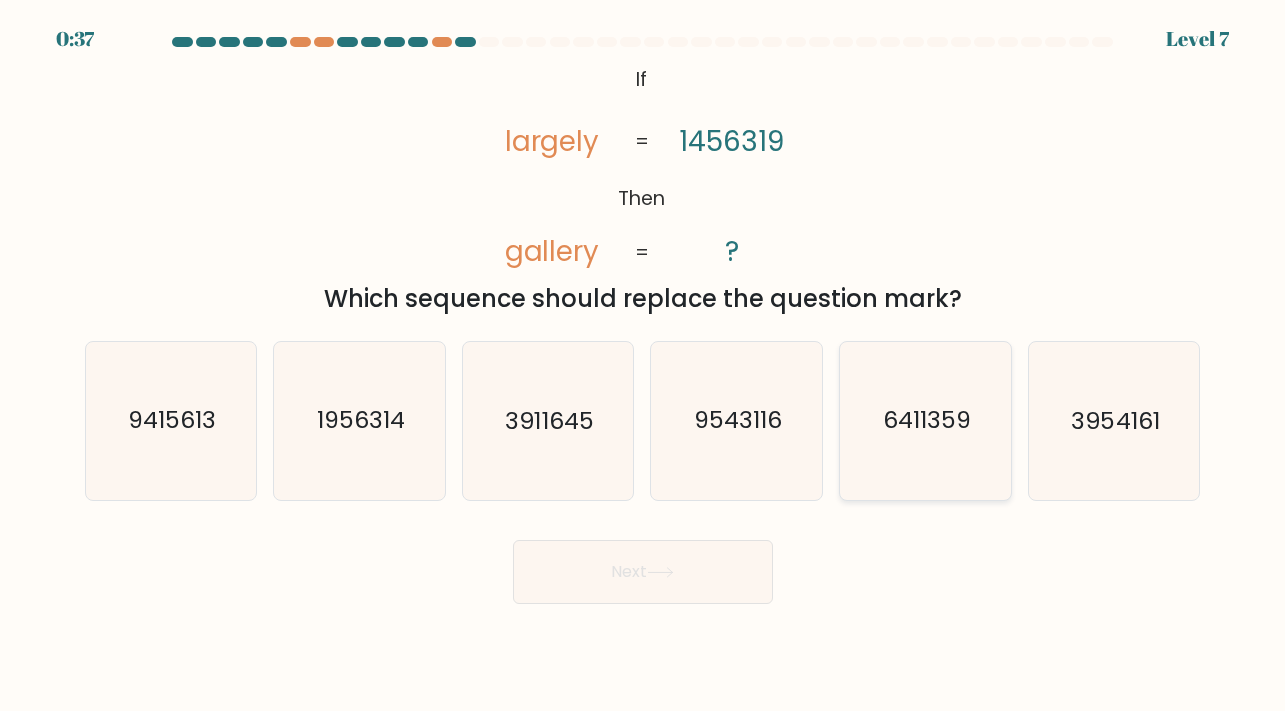 click on "6411359" 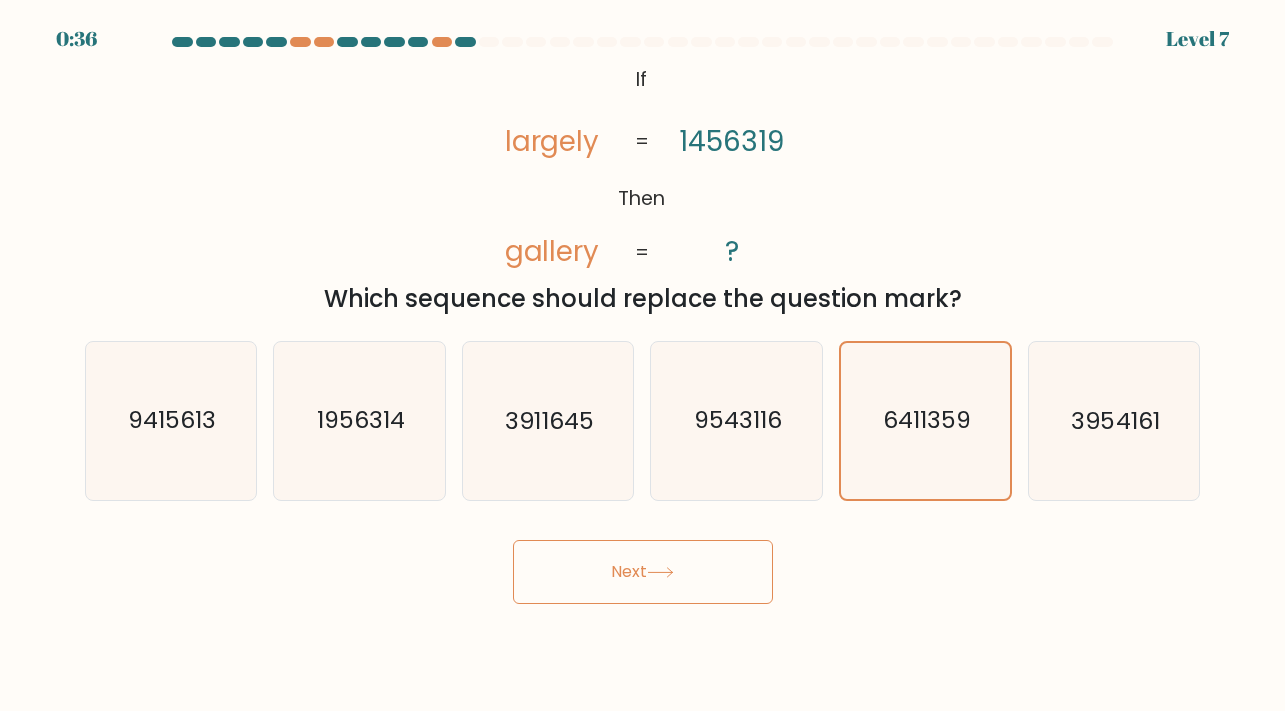 click 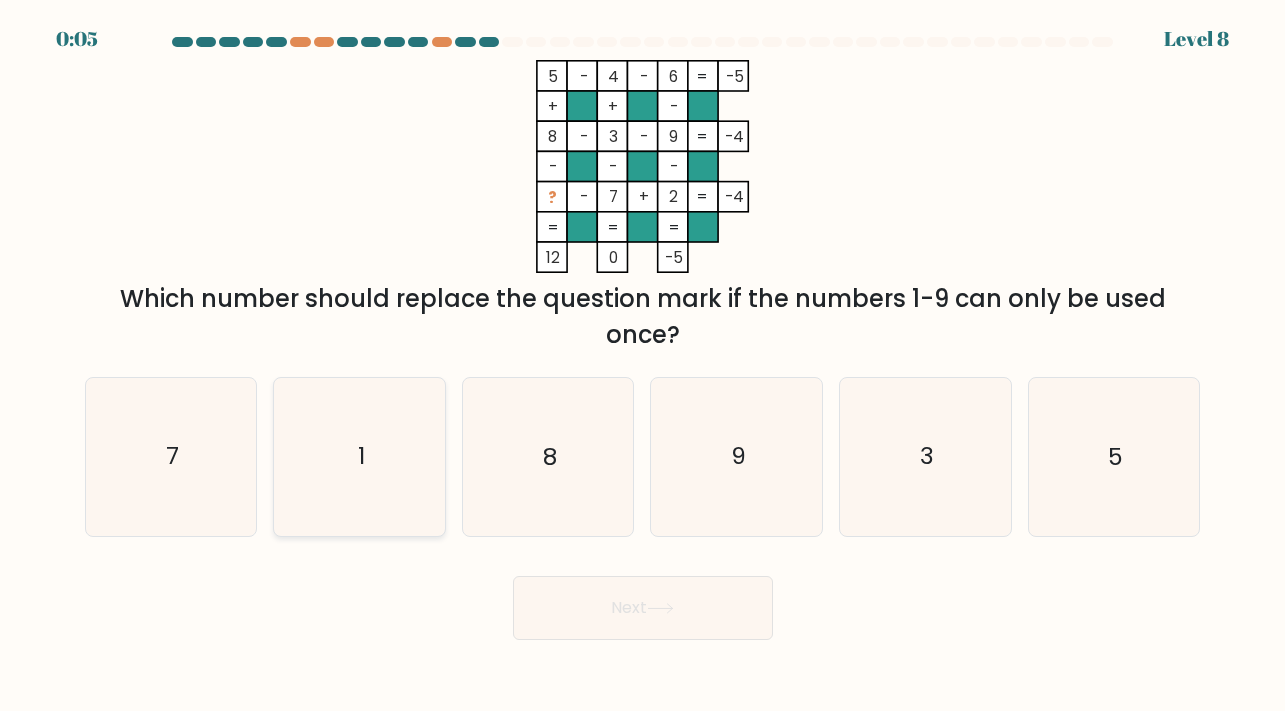 click on "1" 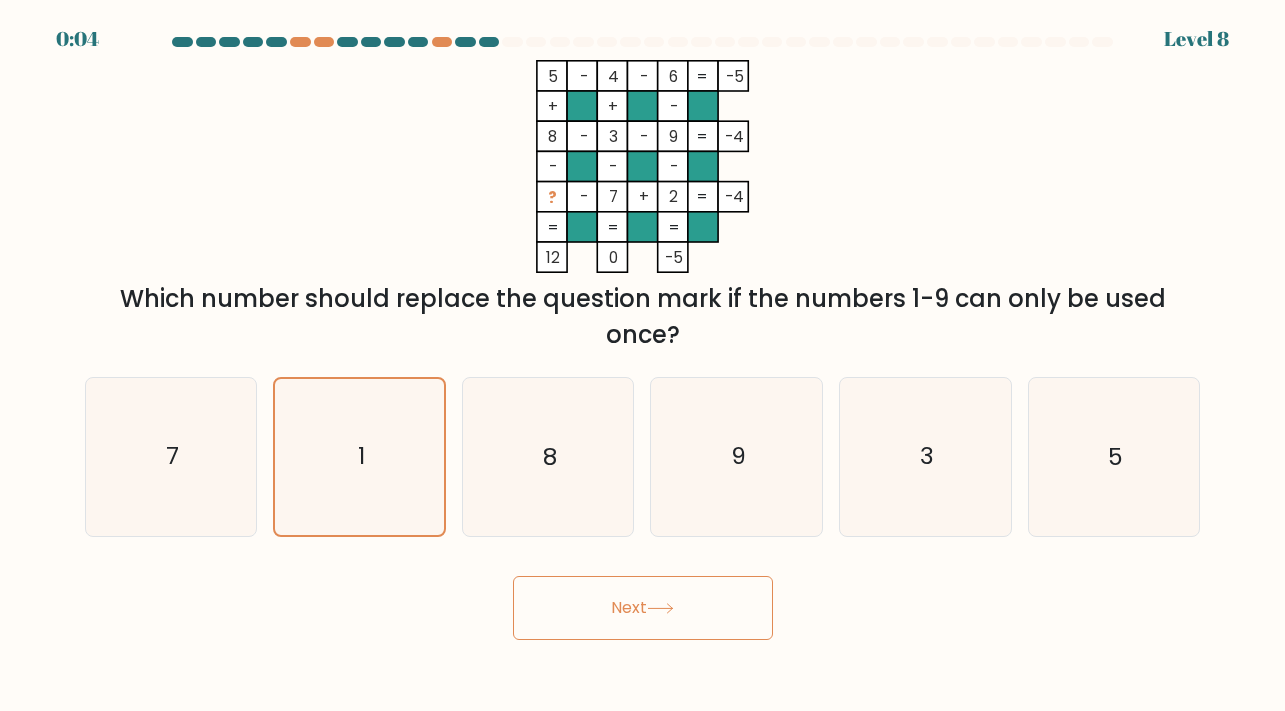click on "Next" at bounding box center [643, 608] 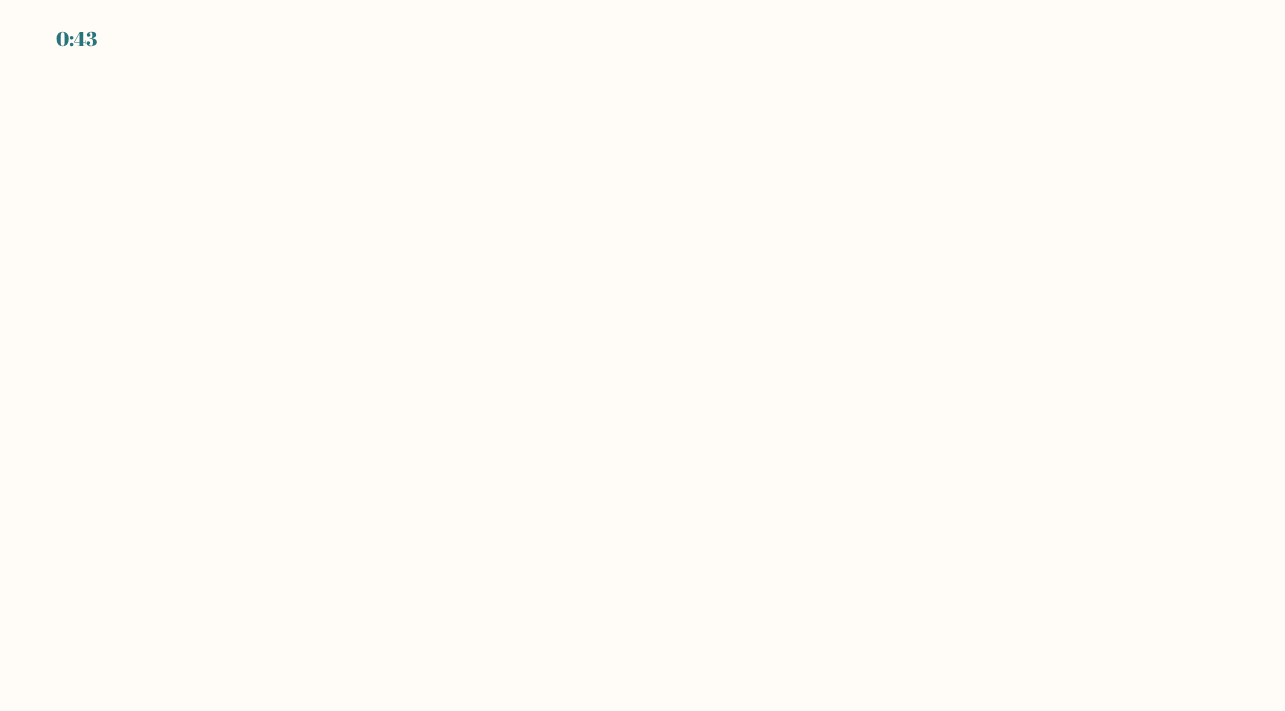 scroll, scrollTop: 0, scrollLeft: 0, axis: both 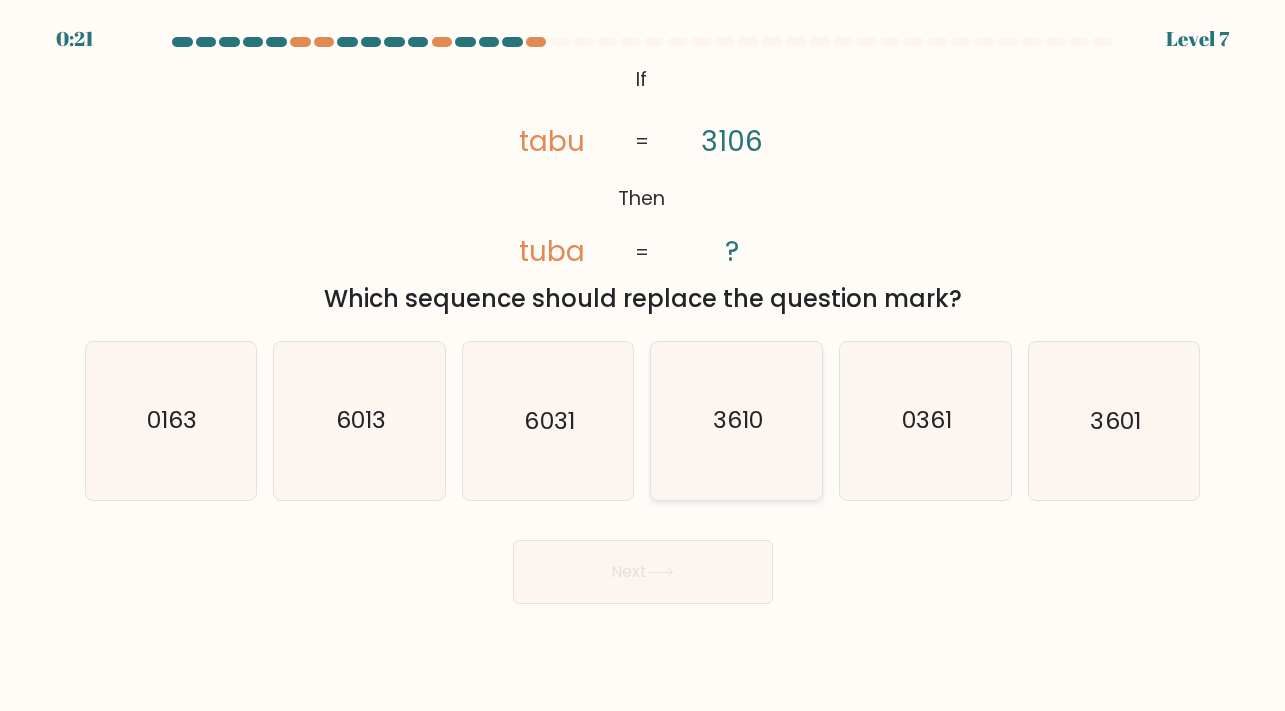 click on "3610" 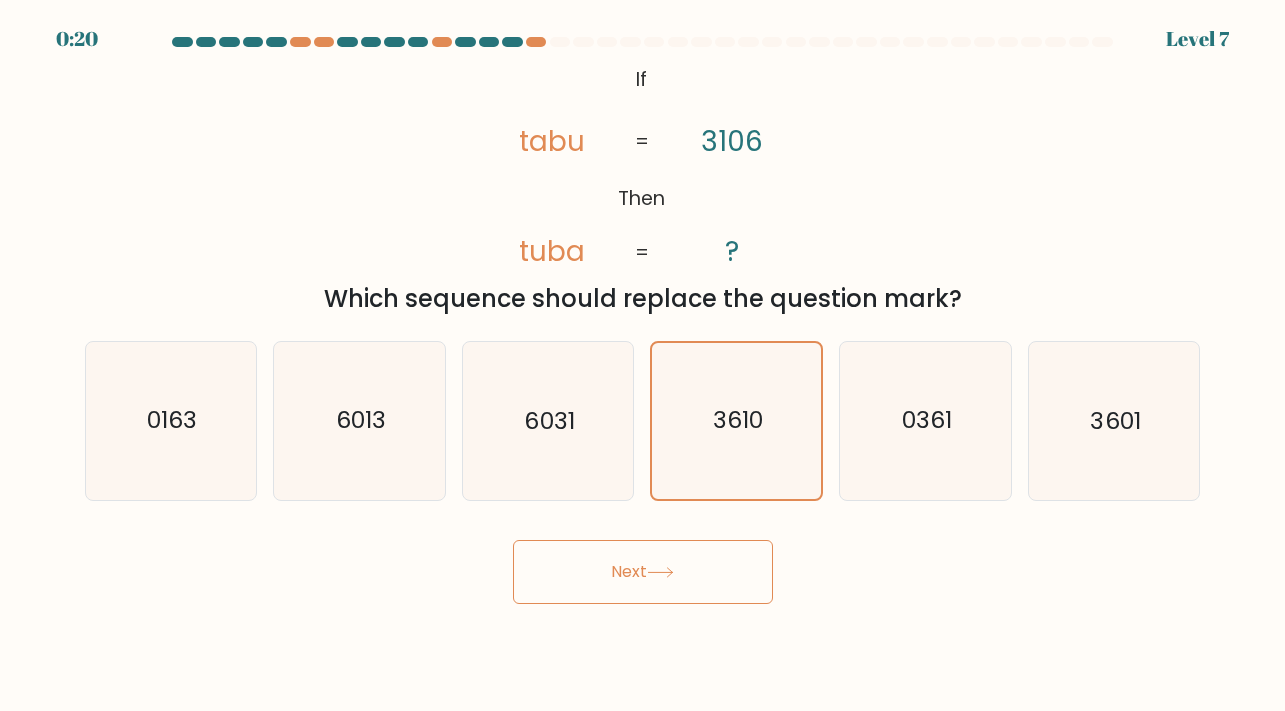 click 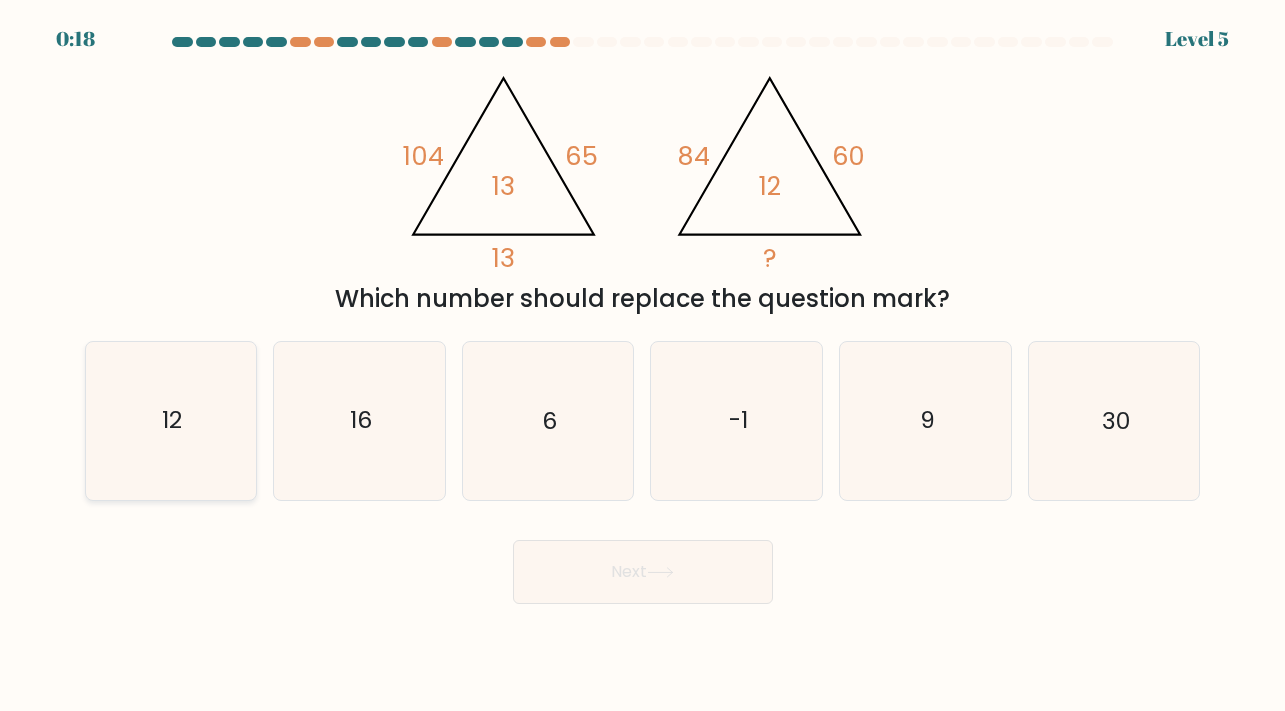 click on "12" 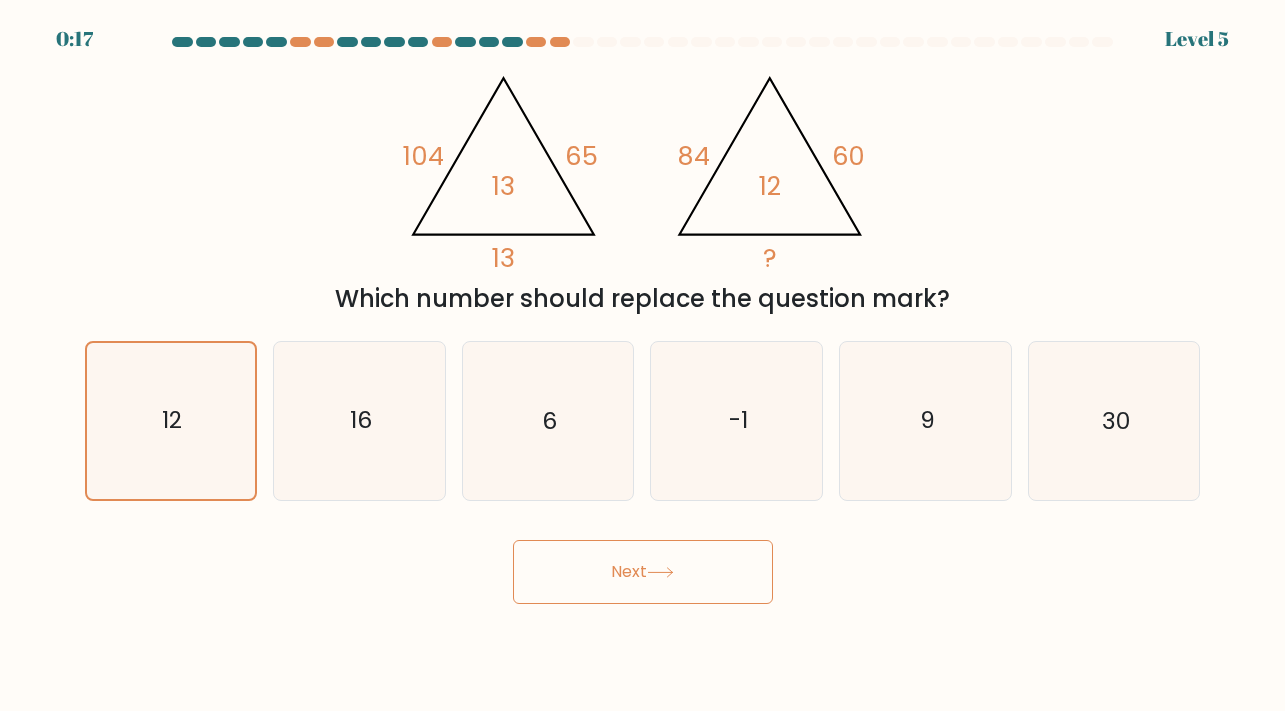 click on "Next" at bounding box center (643, 572) 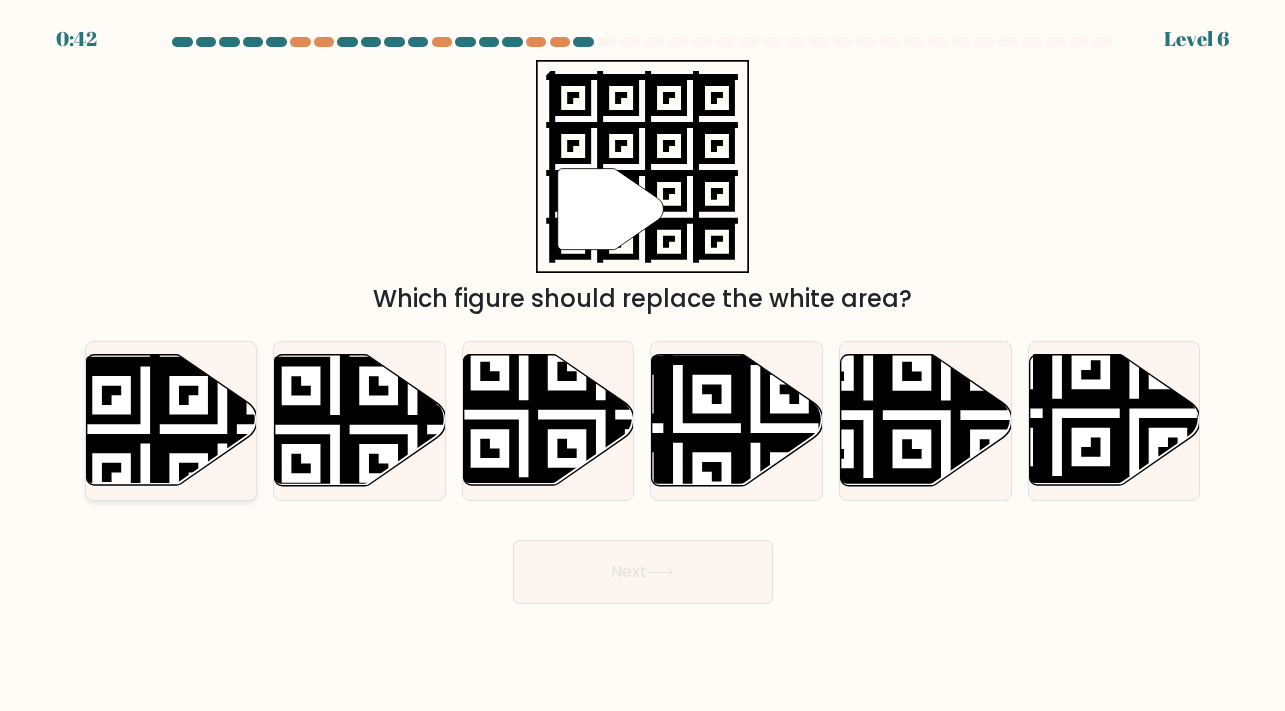 click 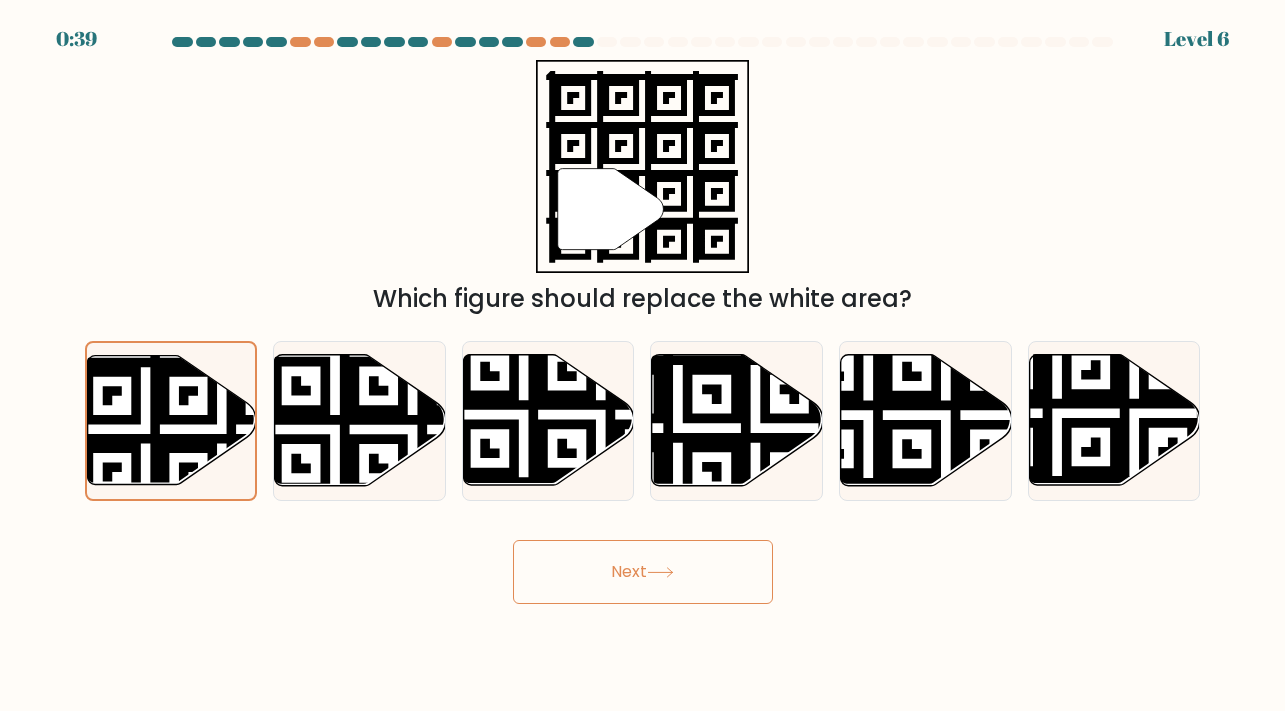 click on "Next" at bounding box center (643, 572) 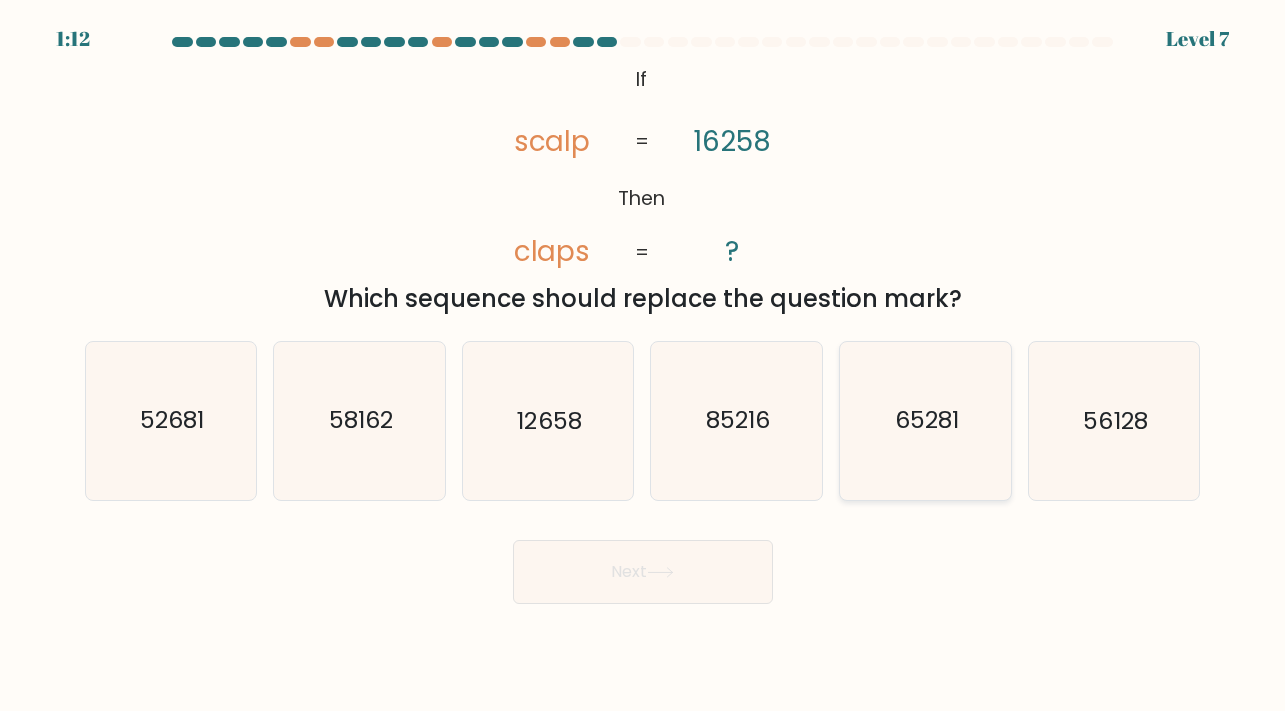 click on "65281" 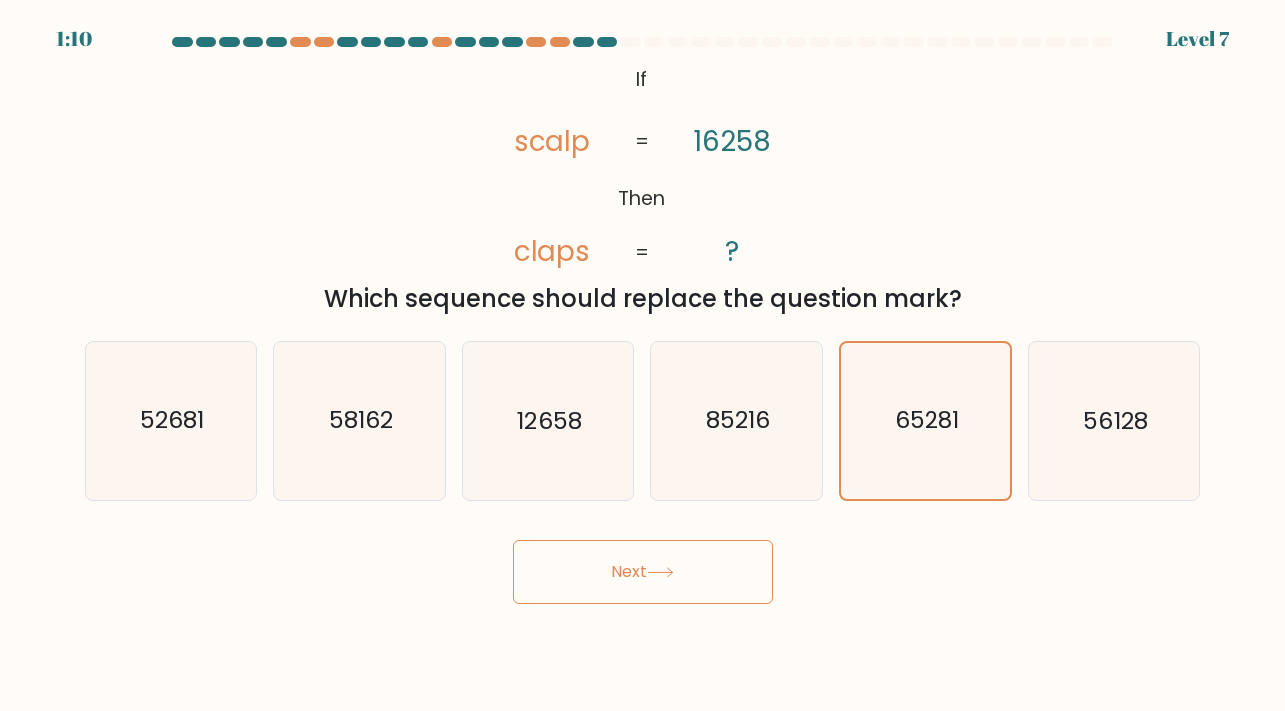 click 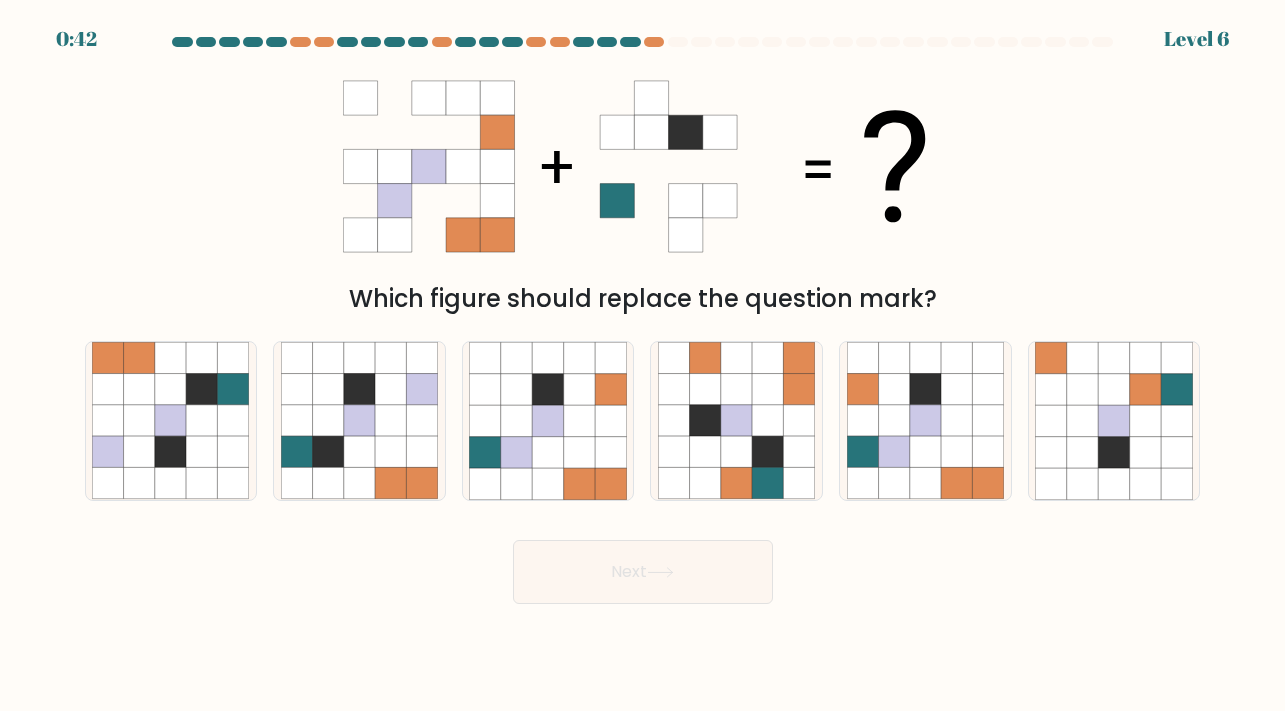 scroll, scrollTop: 0, scrollLeft: 0, axis: both 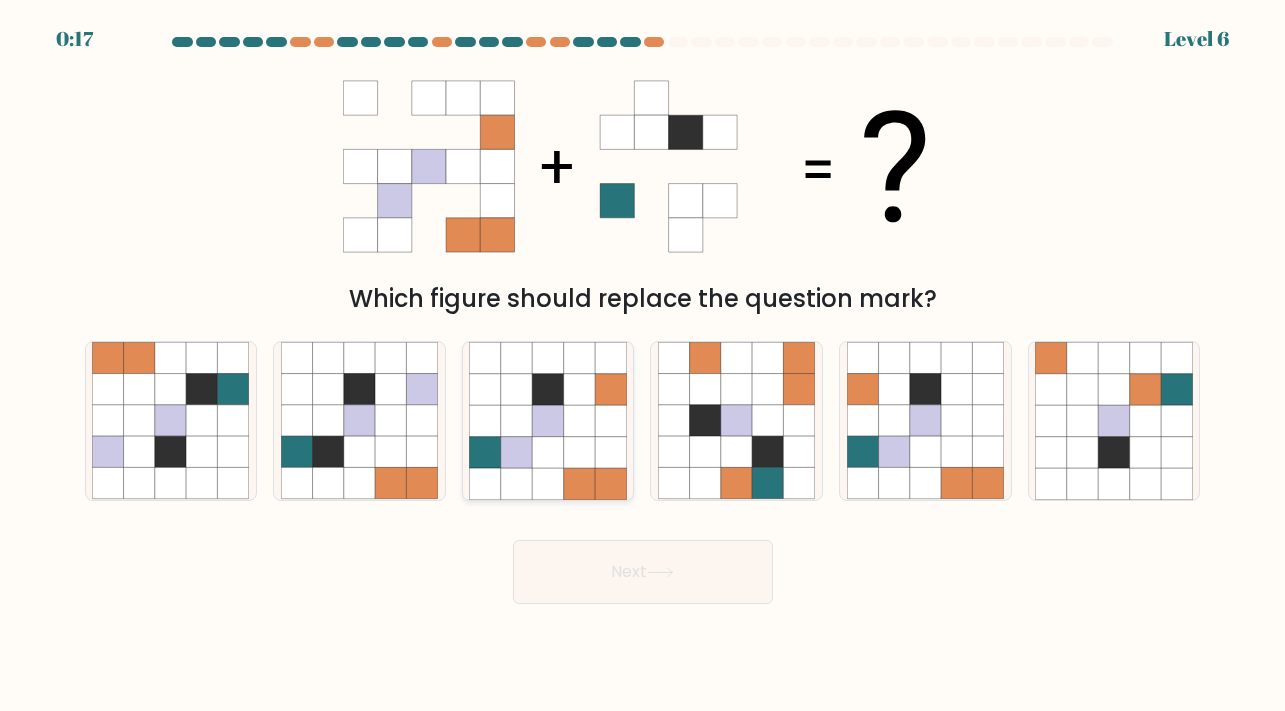 click 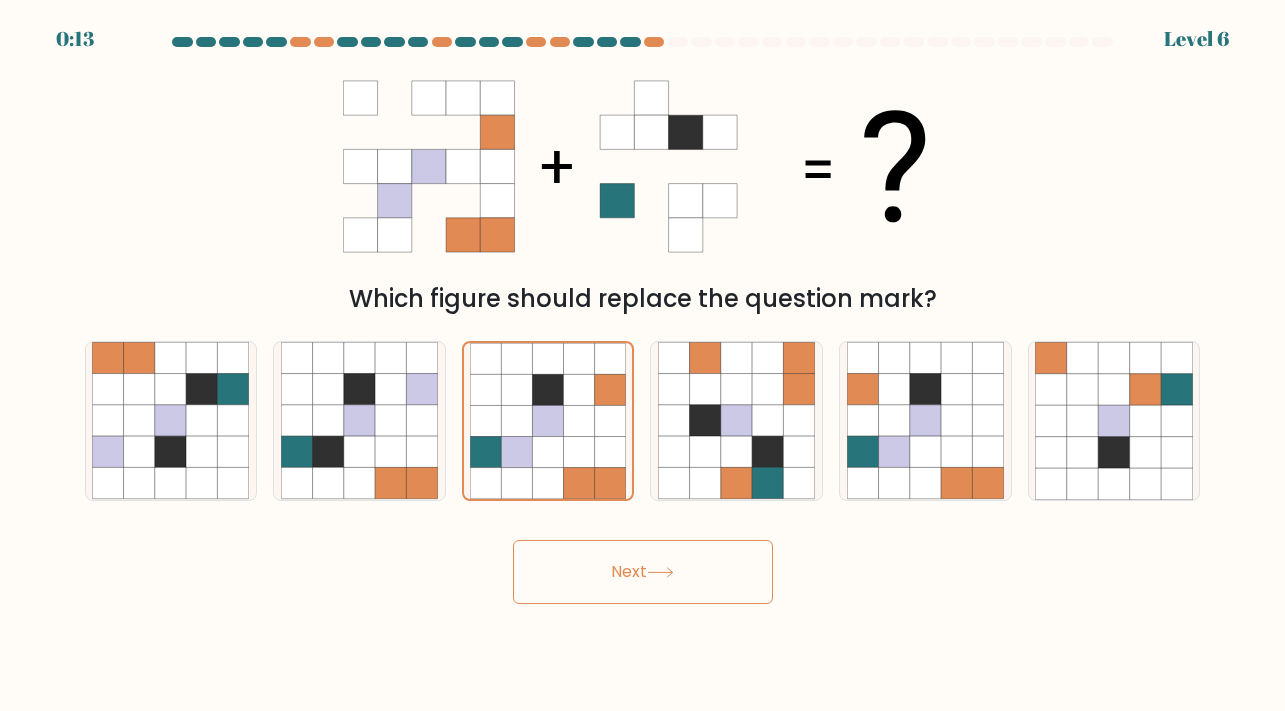 click on "Next" at bounding box center [643, 572] 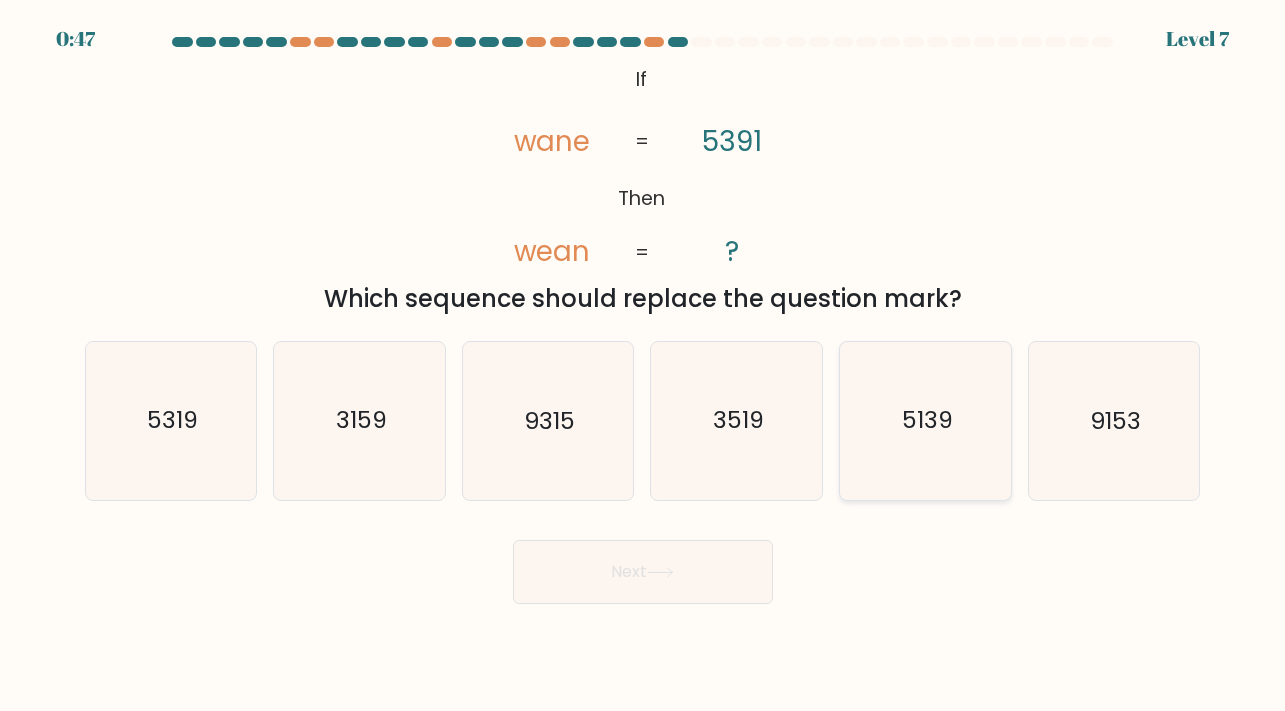 click on "5139" 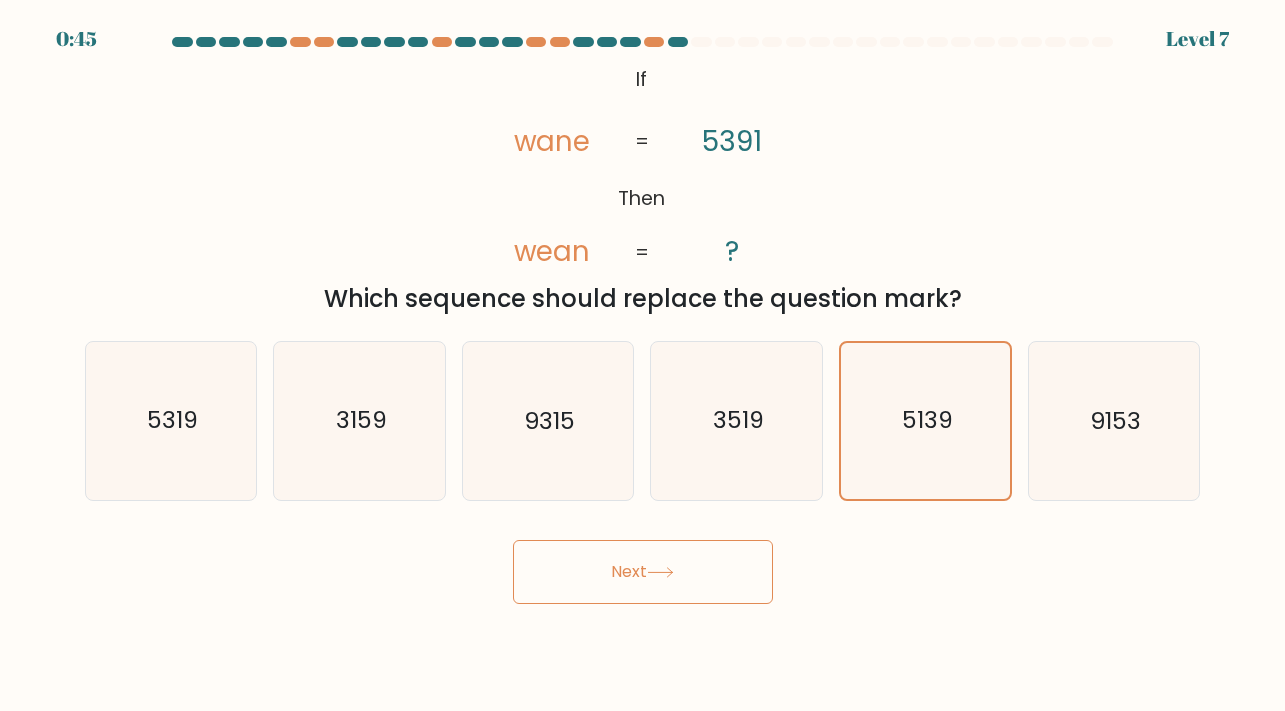 click on "Next" at bounding box center (643, 572) 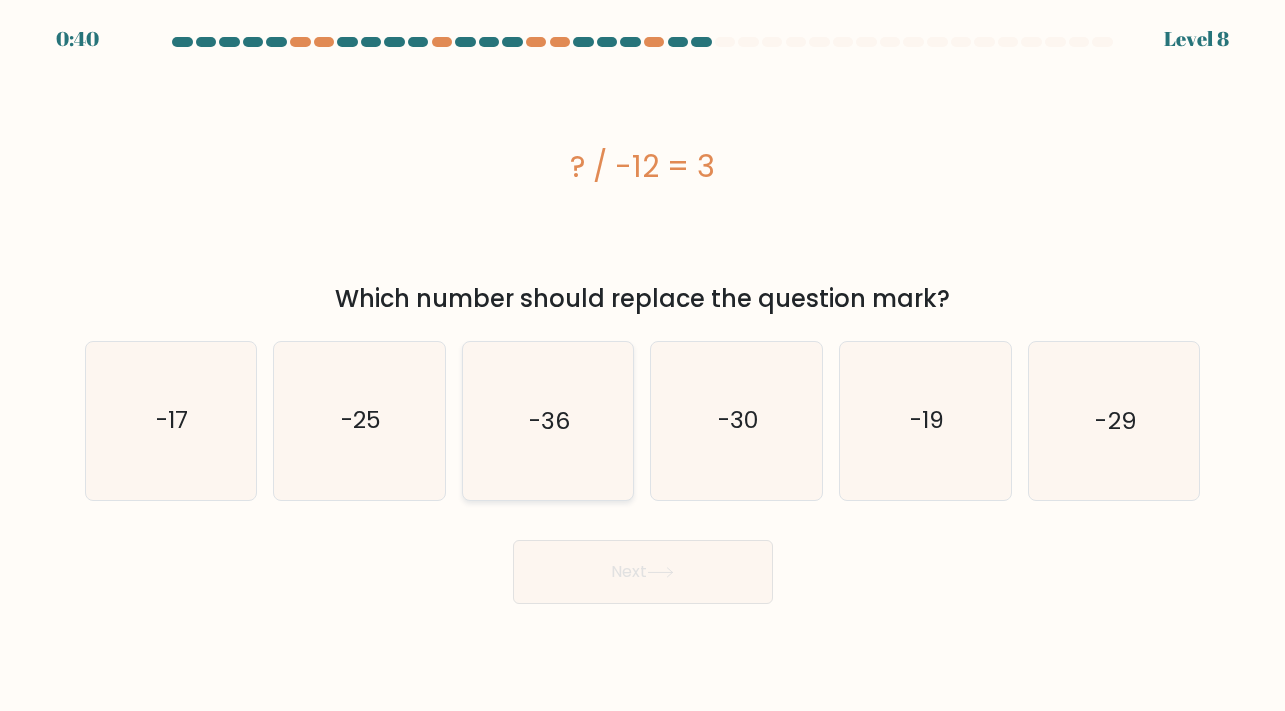 click on "-36" 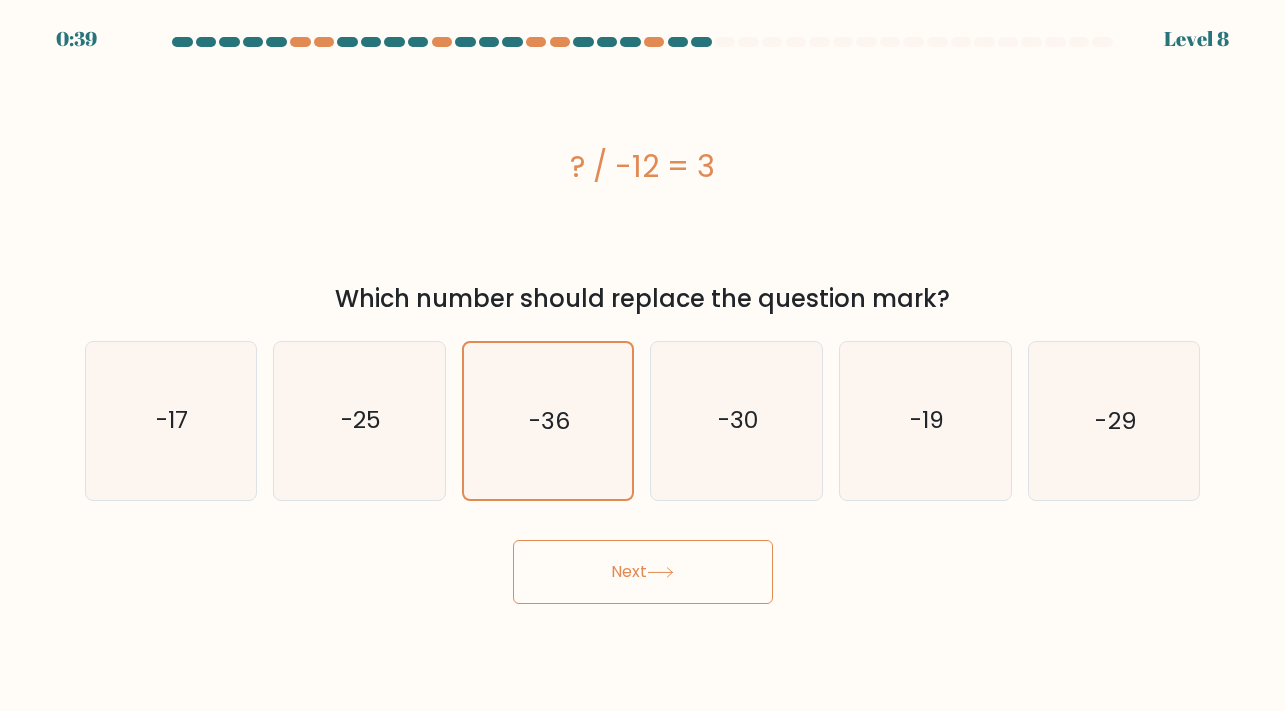 click on "Next" at bounding box center [643, 572] 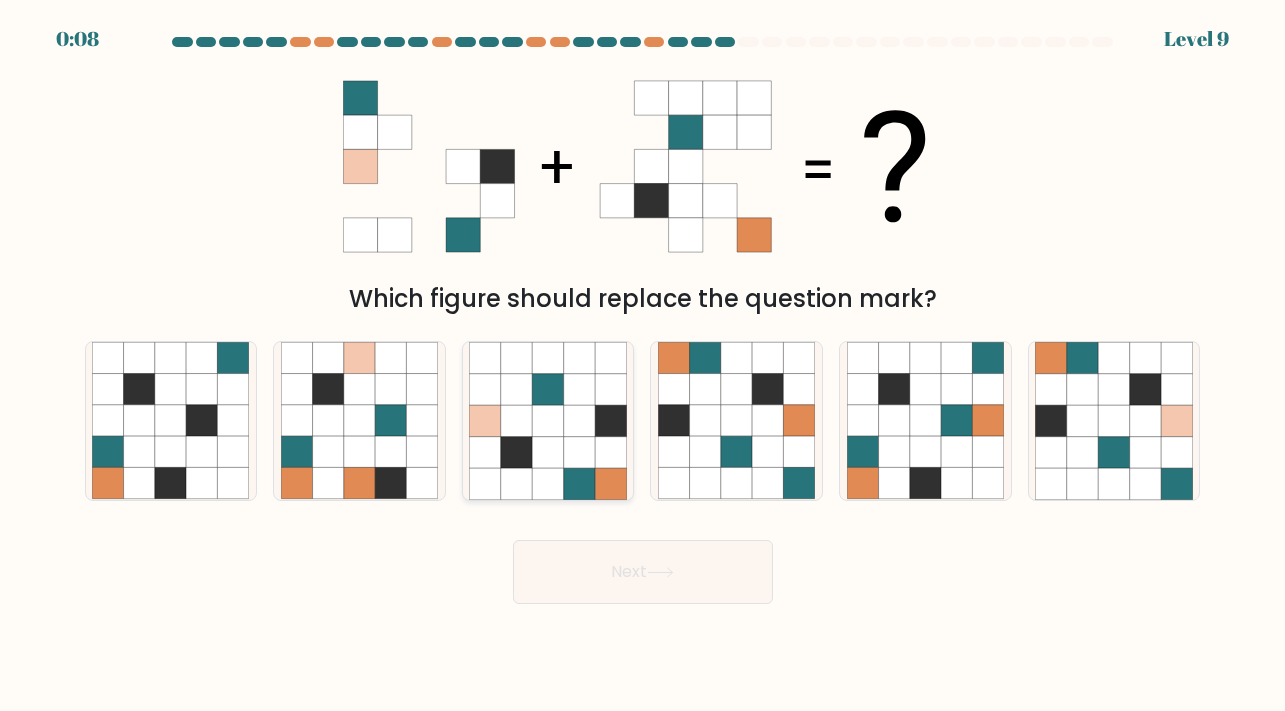 click 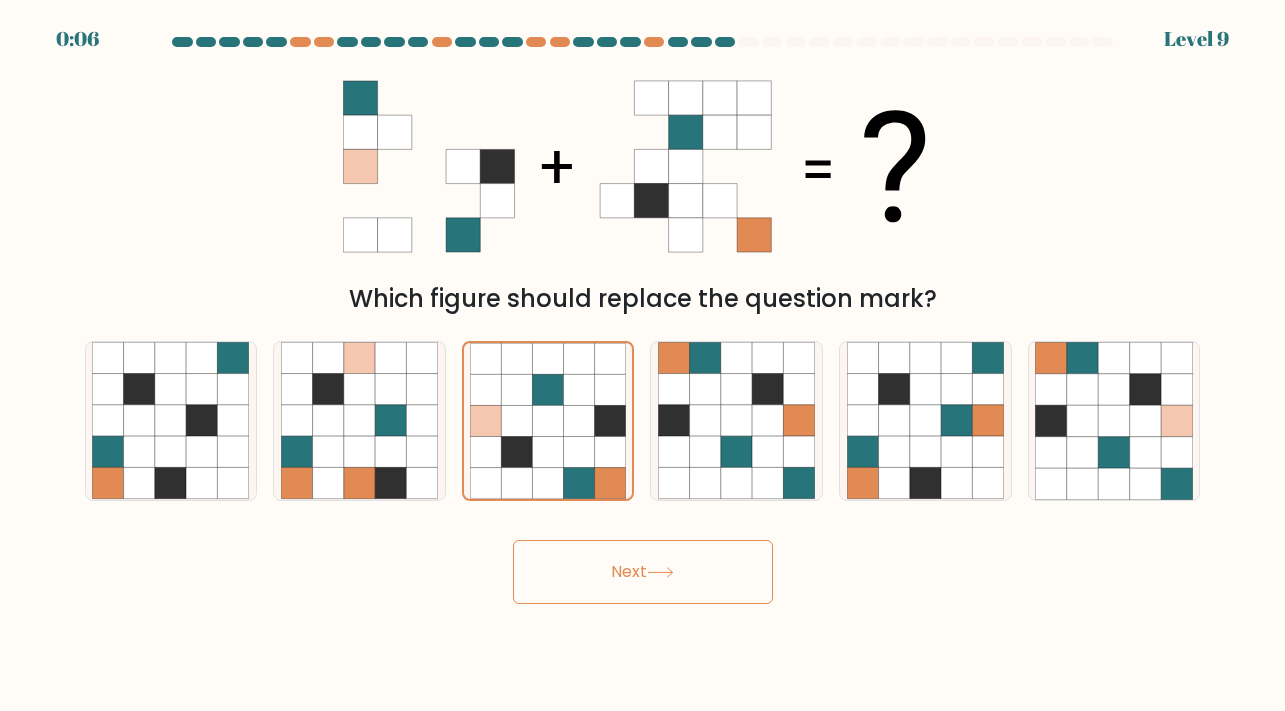 click on "Next" at bounding box center (643, 572) 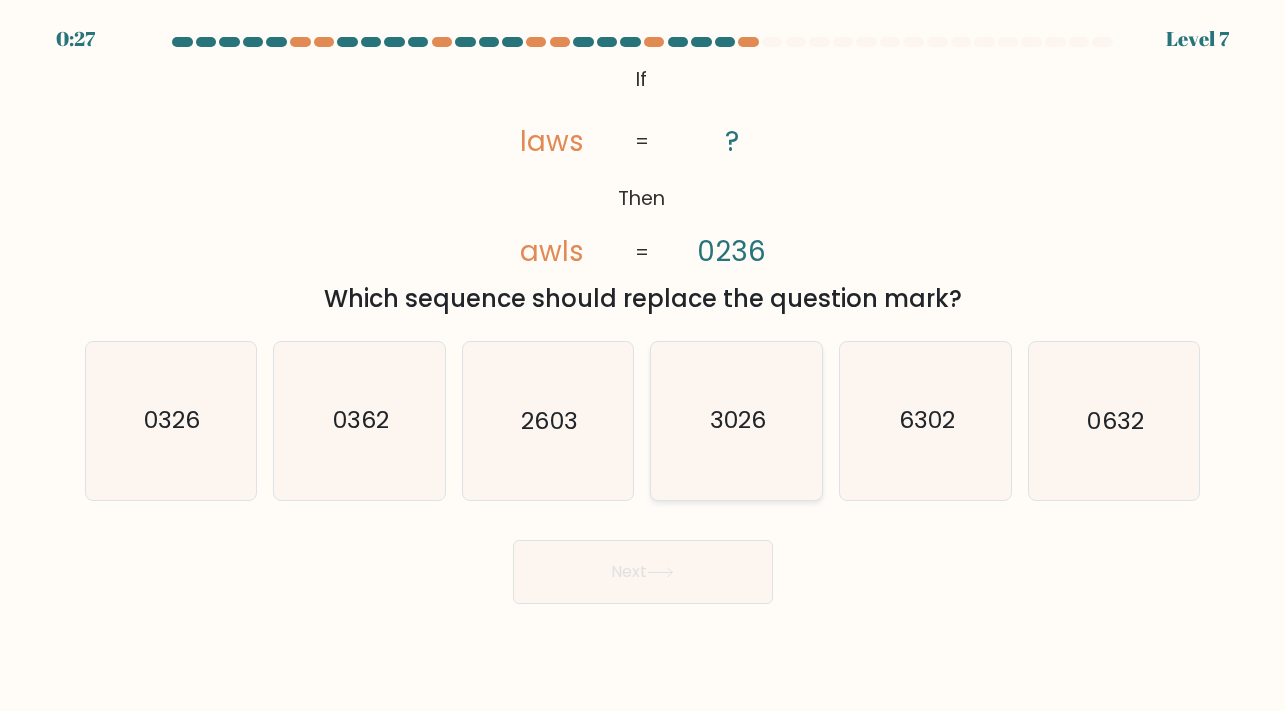 click on "3026" 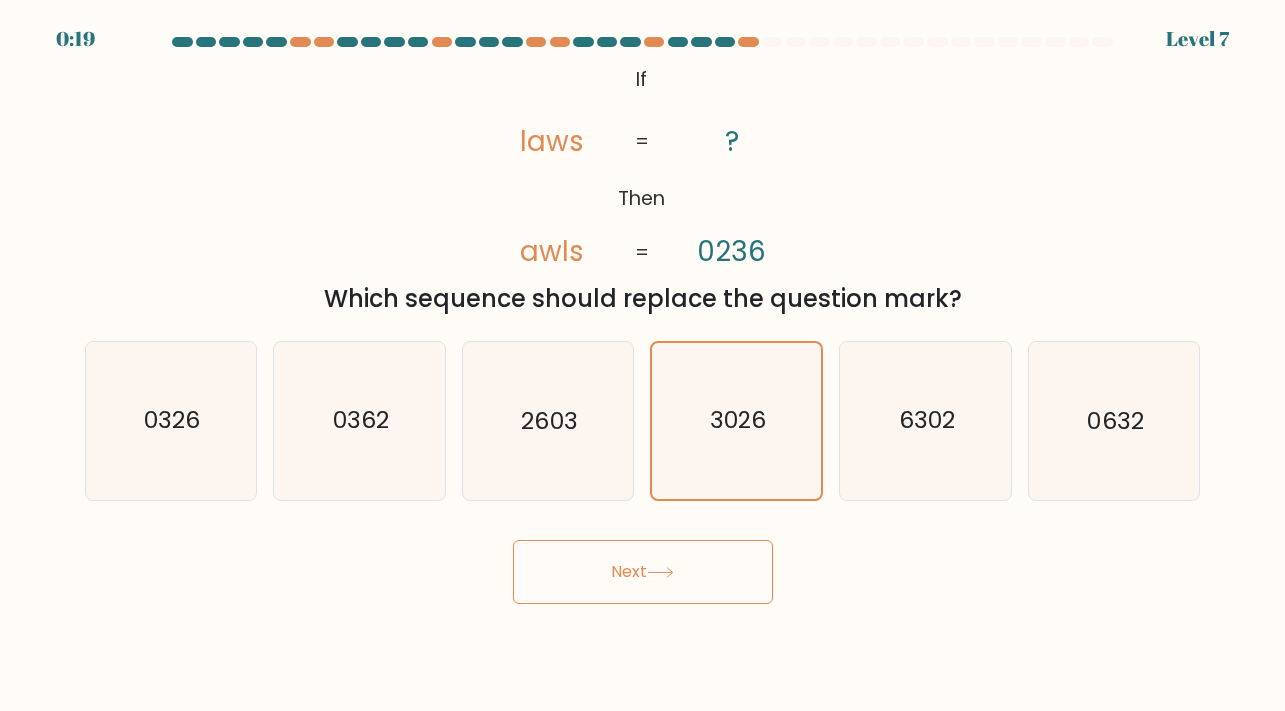 click on "Next" at bounding box center [643, 572] 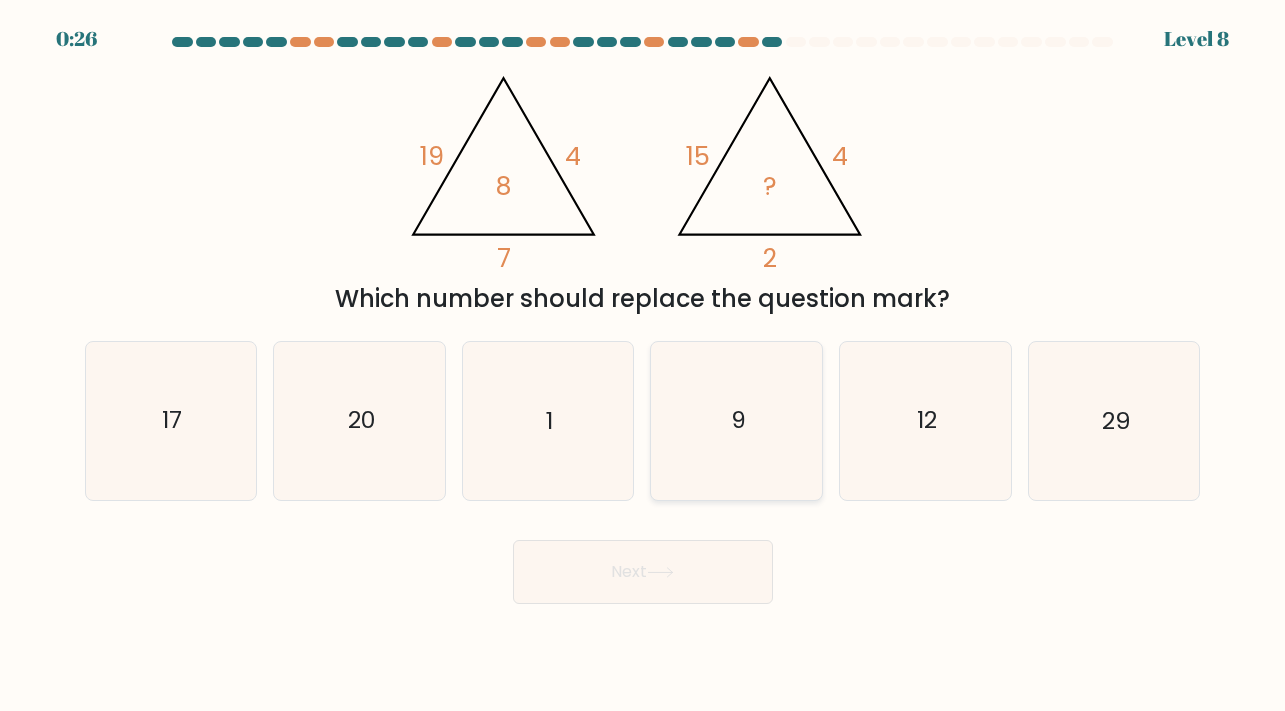click on "9" 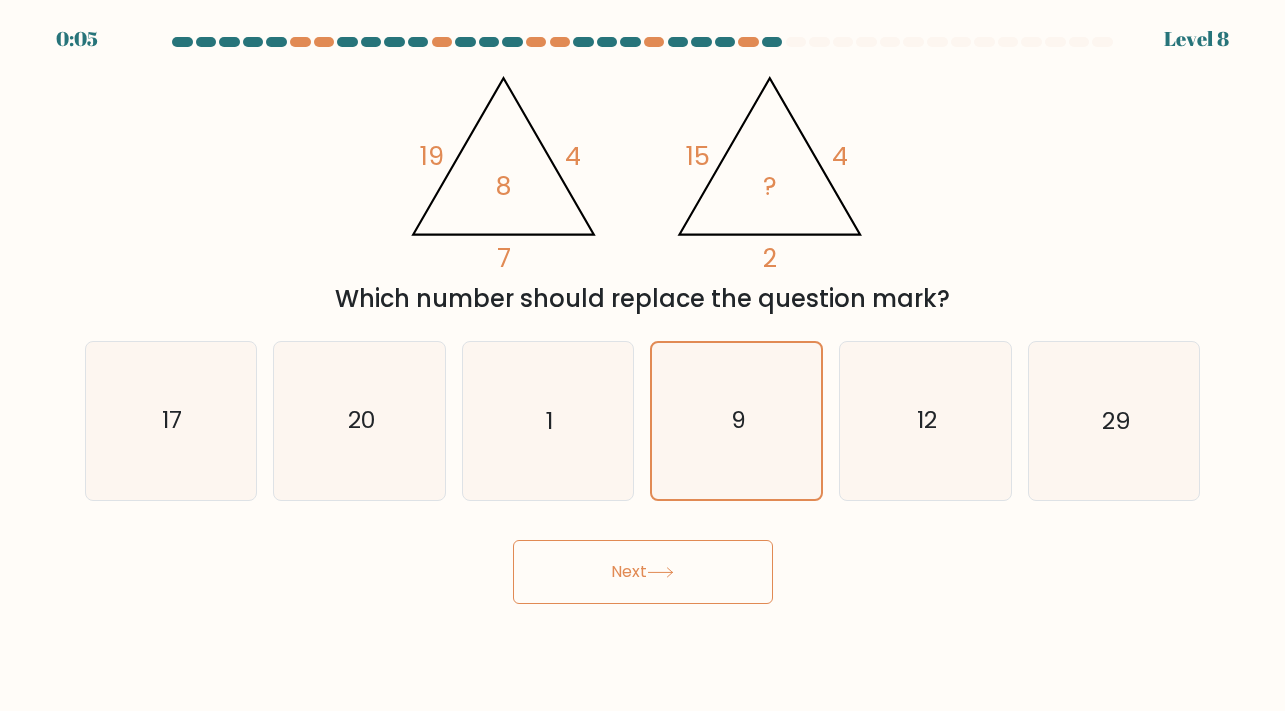 click on "Next" at bounding box center [643, 572] 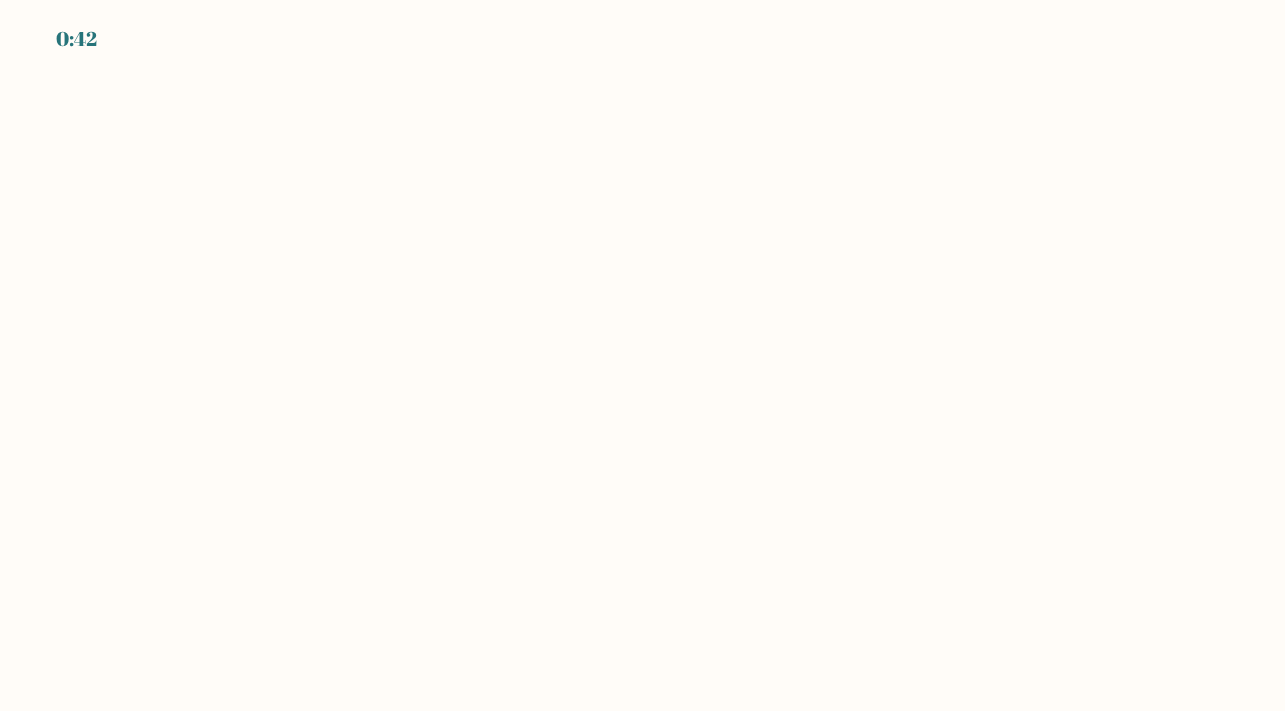 scroll, scrollTop: 0, scrollLeft: 0, axis: both 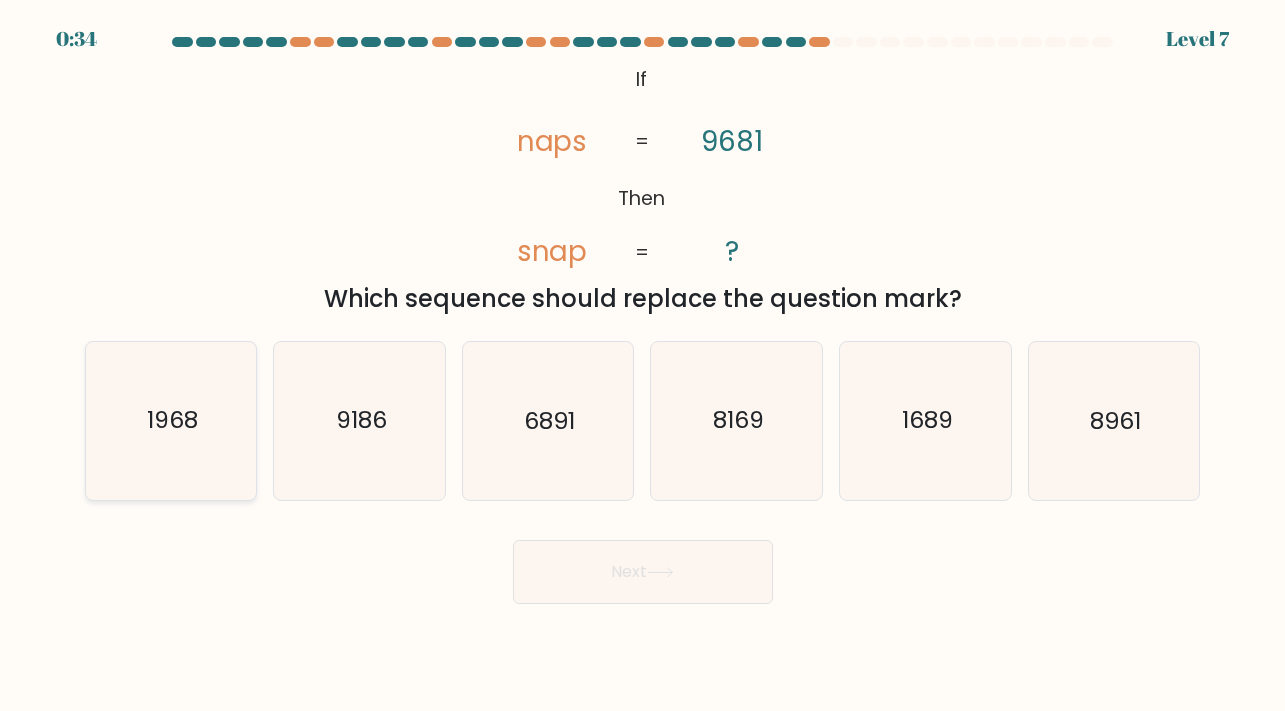 click on "1968" 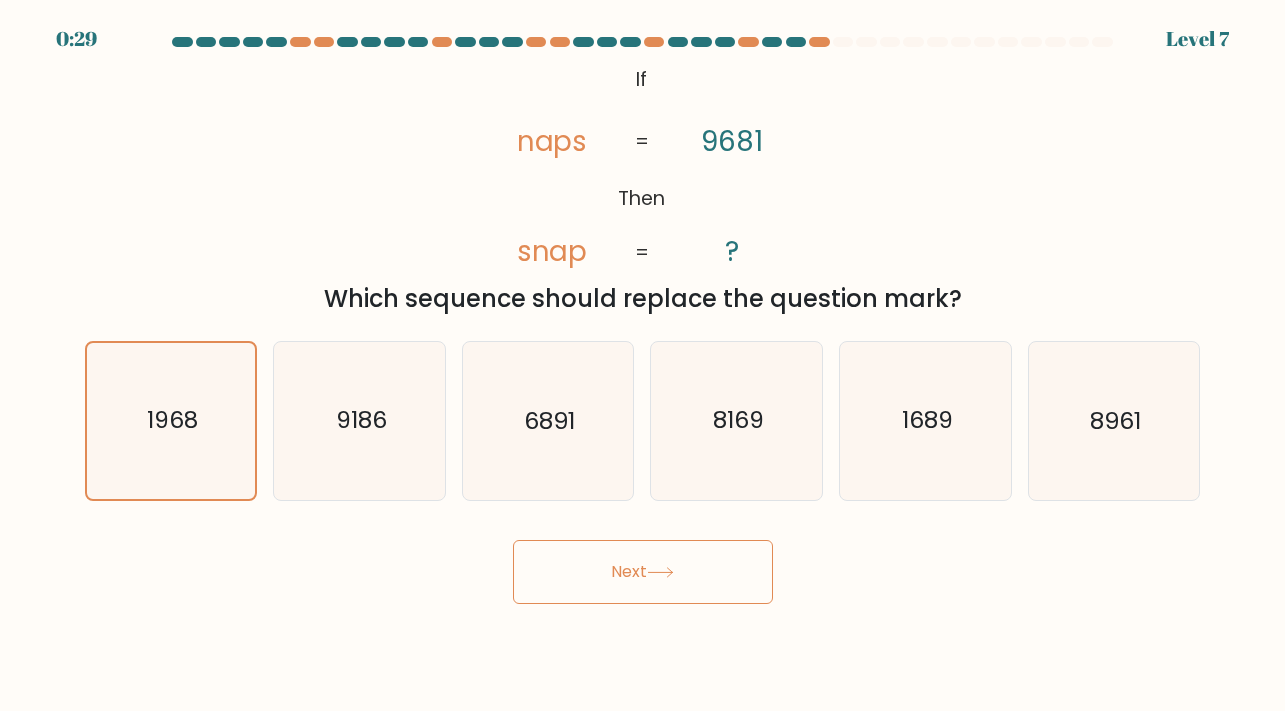 click on "Next" at bounding box center (643, 572) 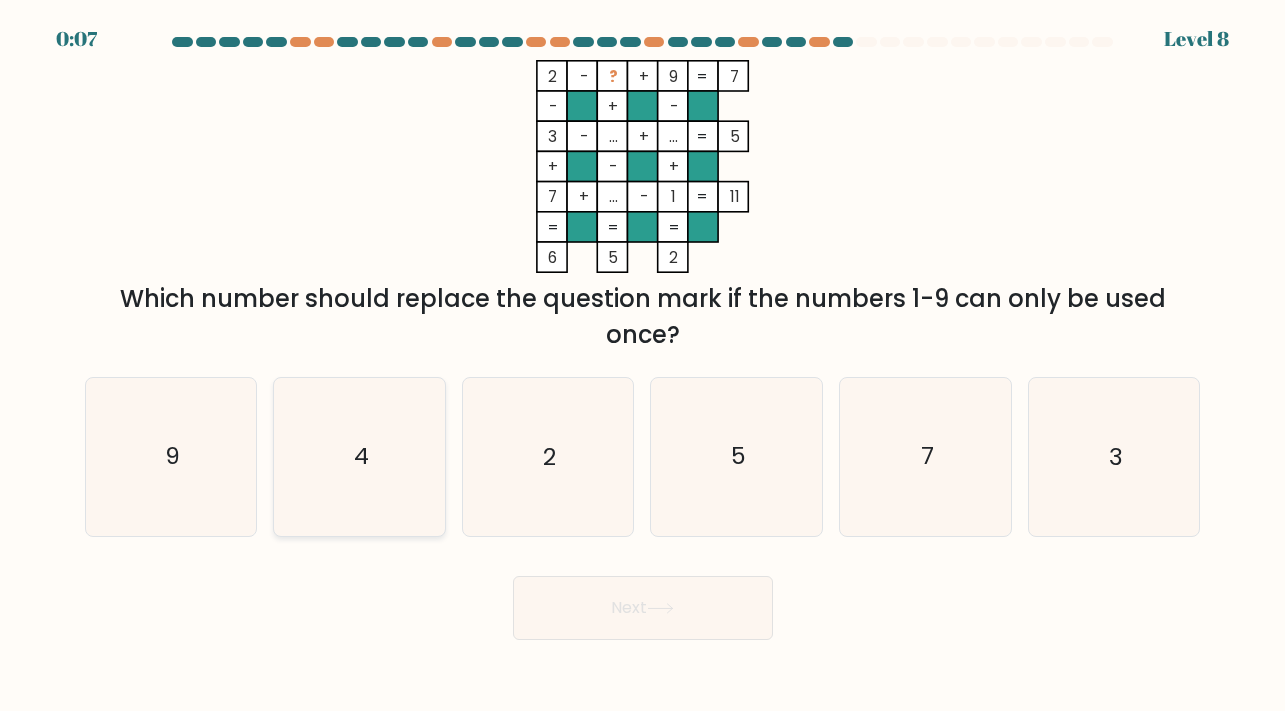 click on "4" 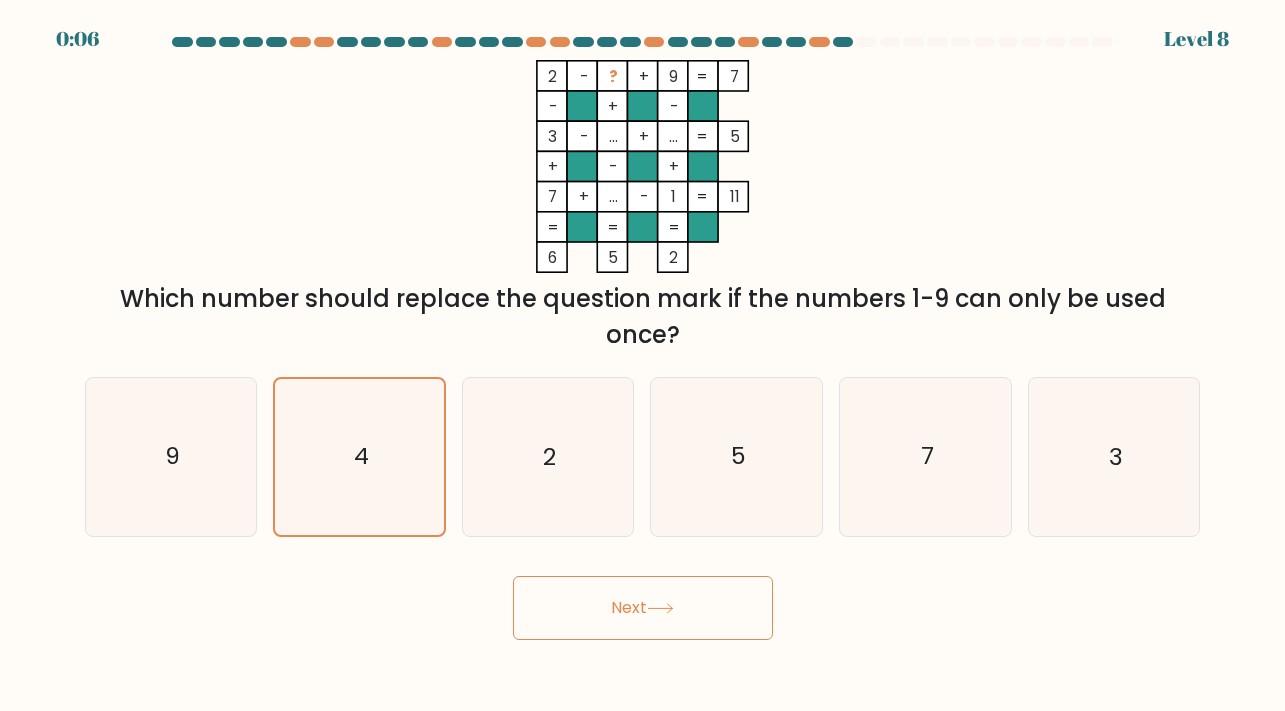 click on "Next" at bounding box center (643, 608) 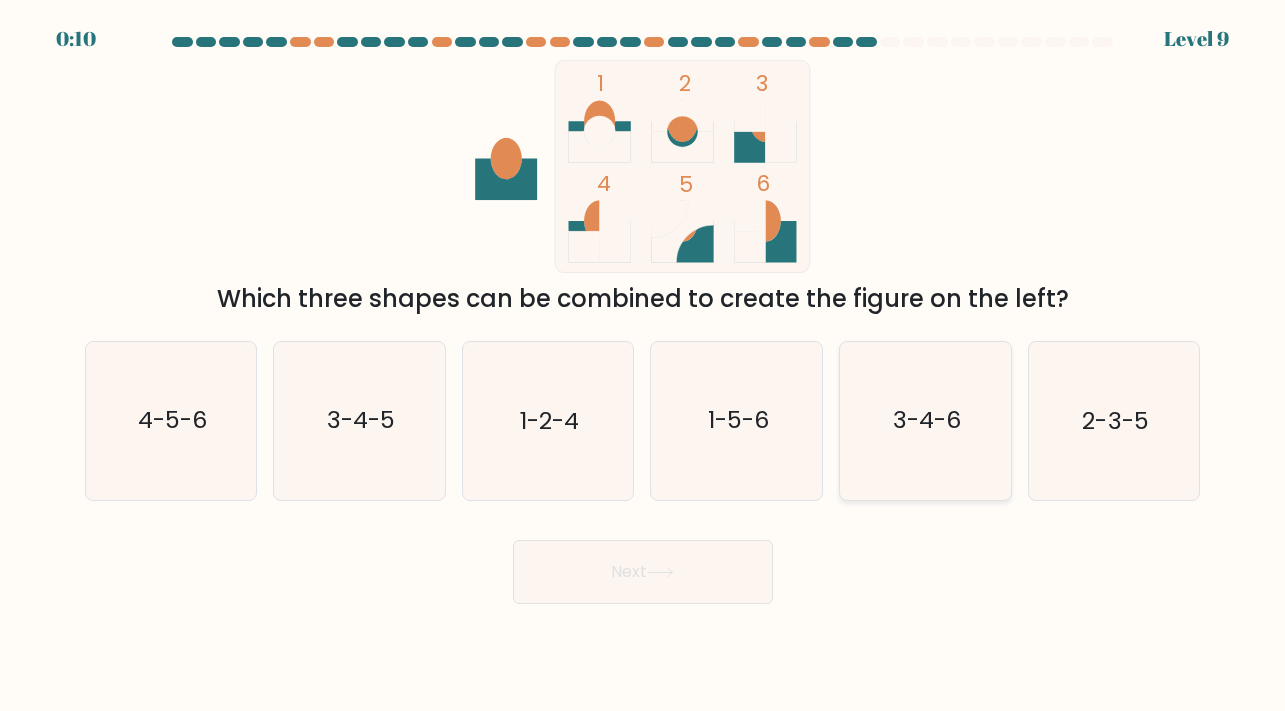click on "3-4-6" 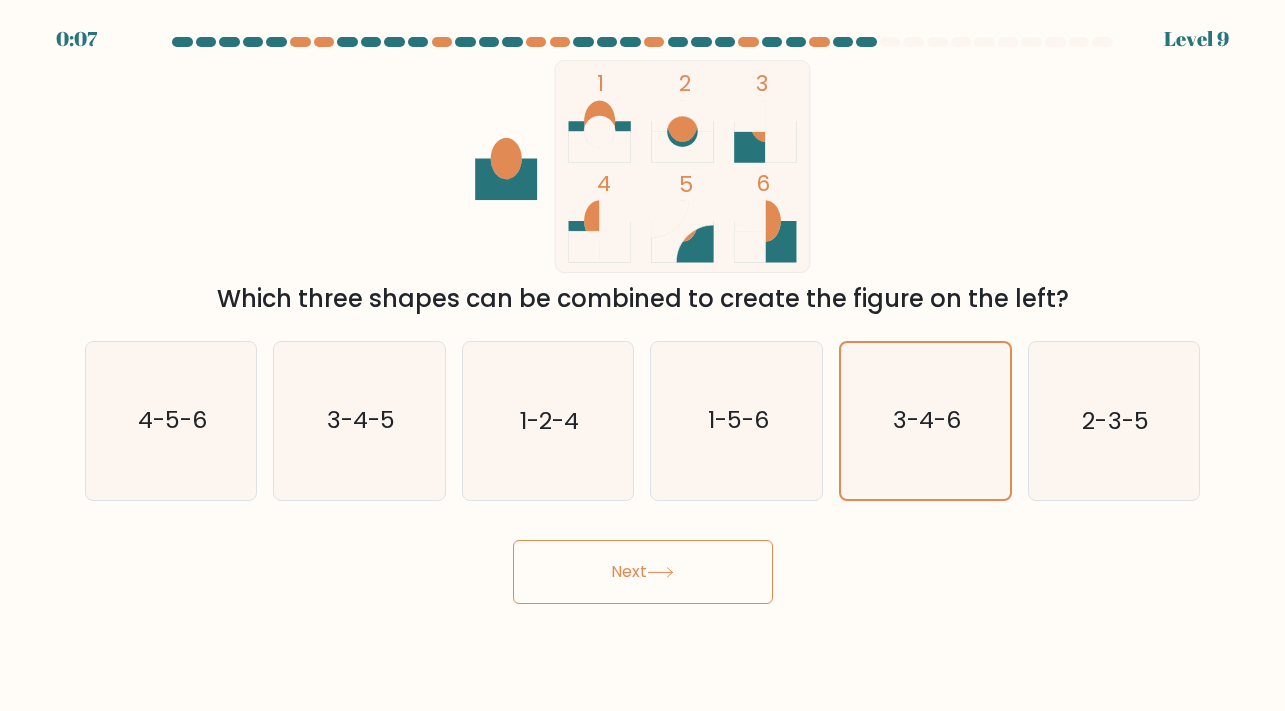click on "Next" at bounding box center (643, 572) 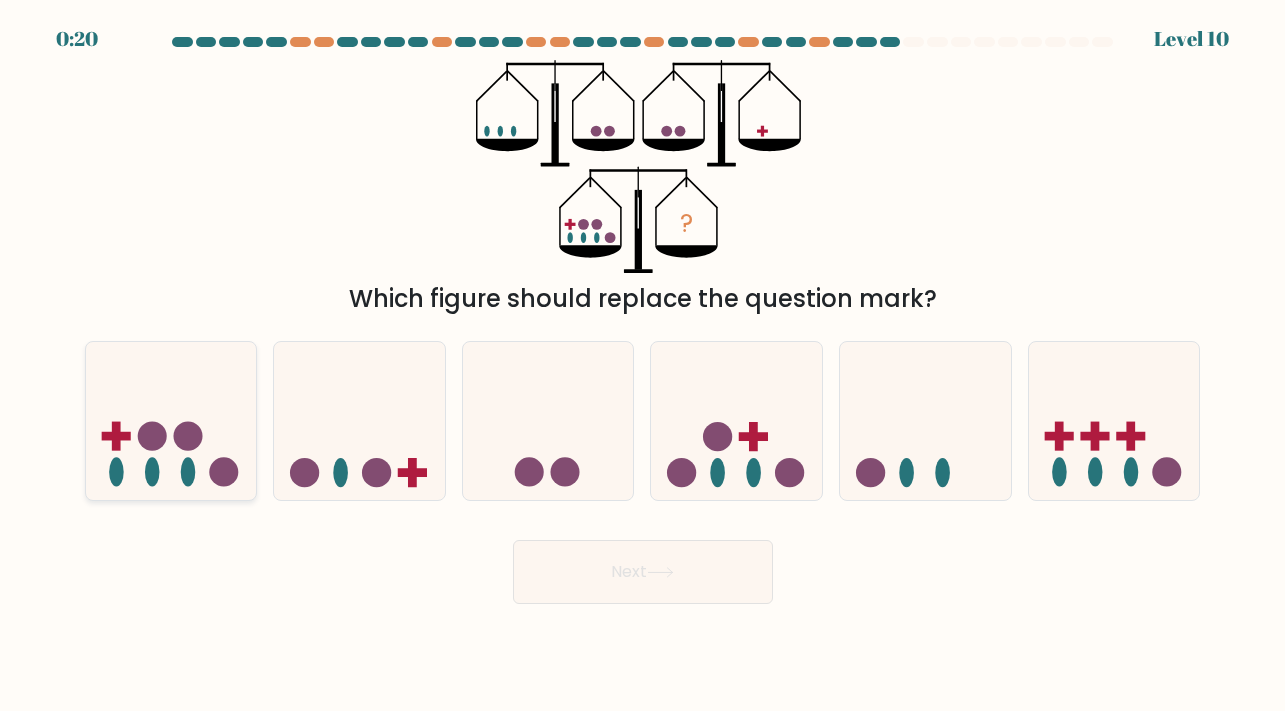 click 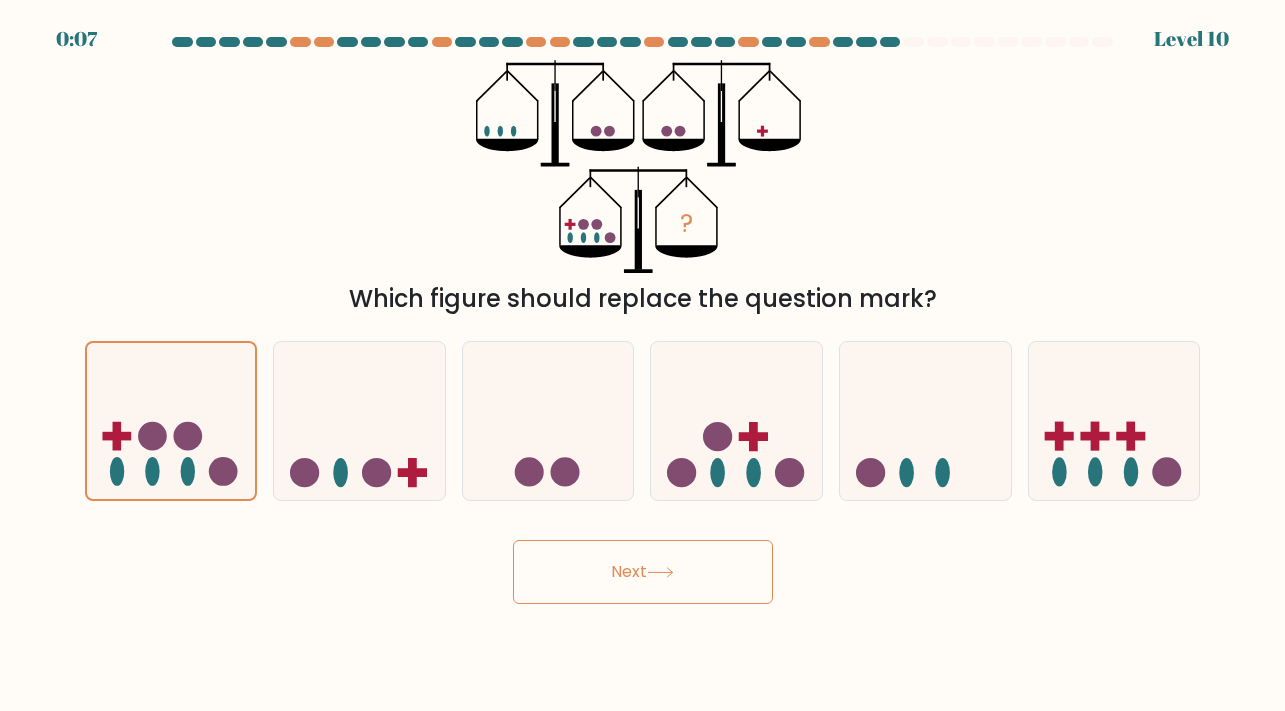 click on "Next" at bounding box center (643, 572) 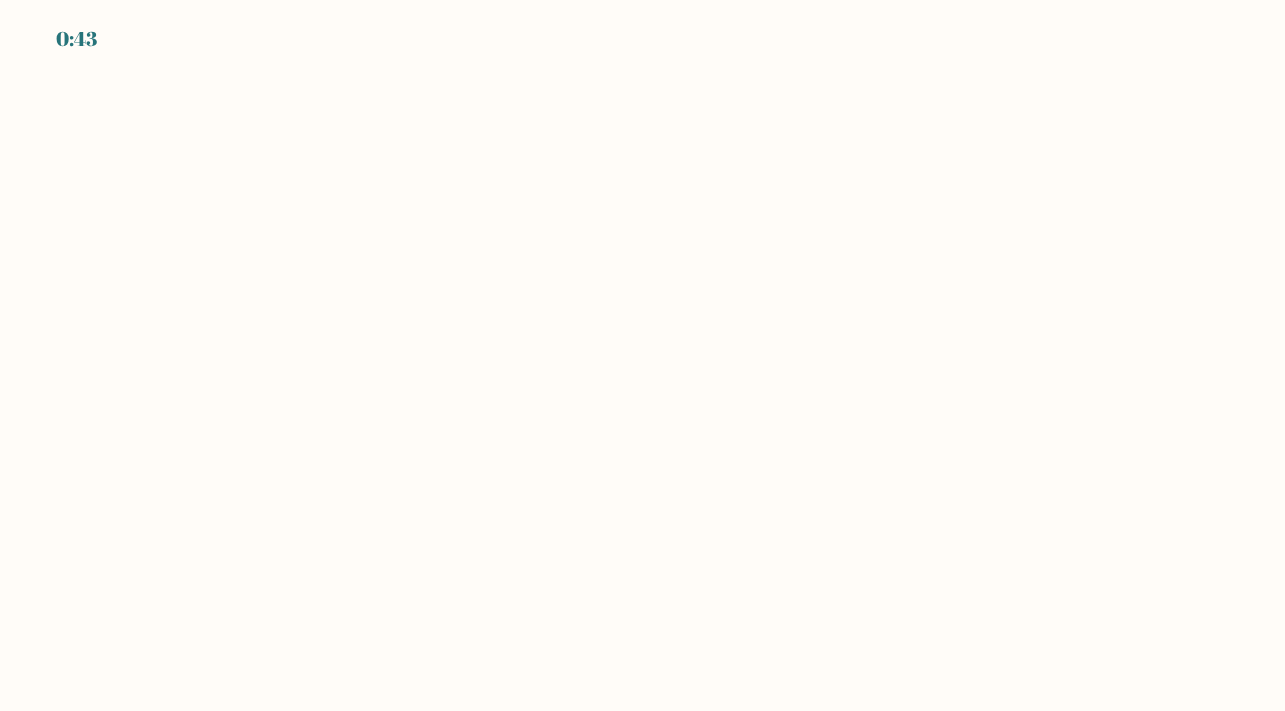 scroll, scrollTop: 0, scrollLeft: 0, axis: both 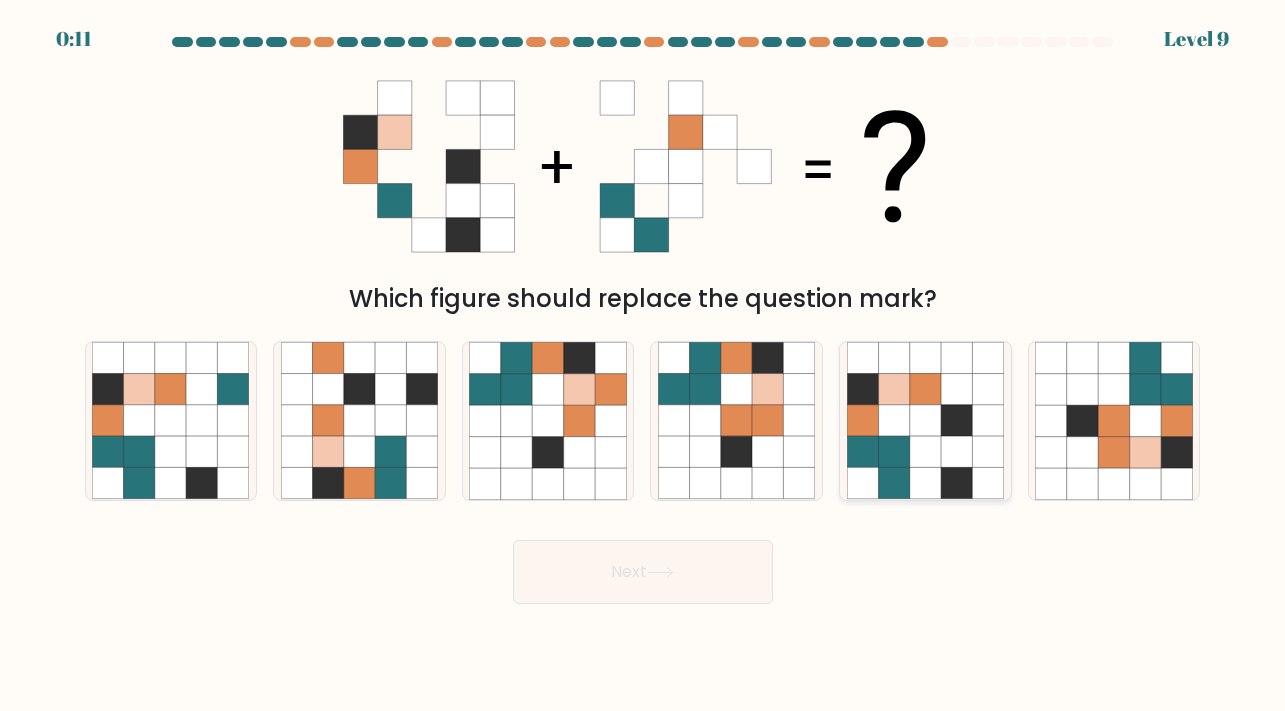 click 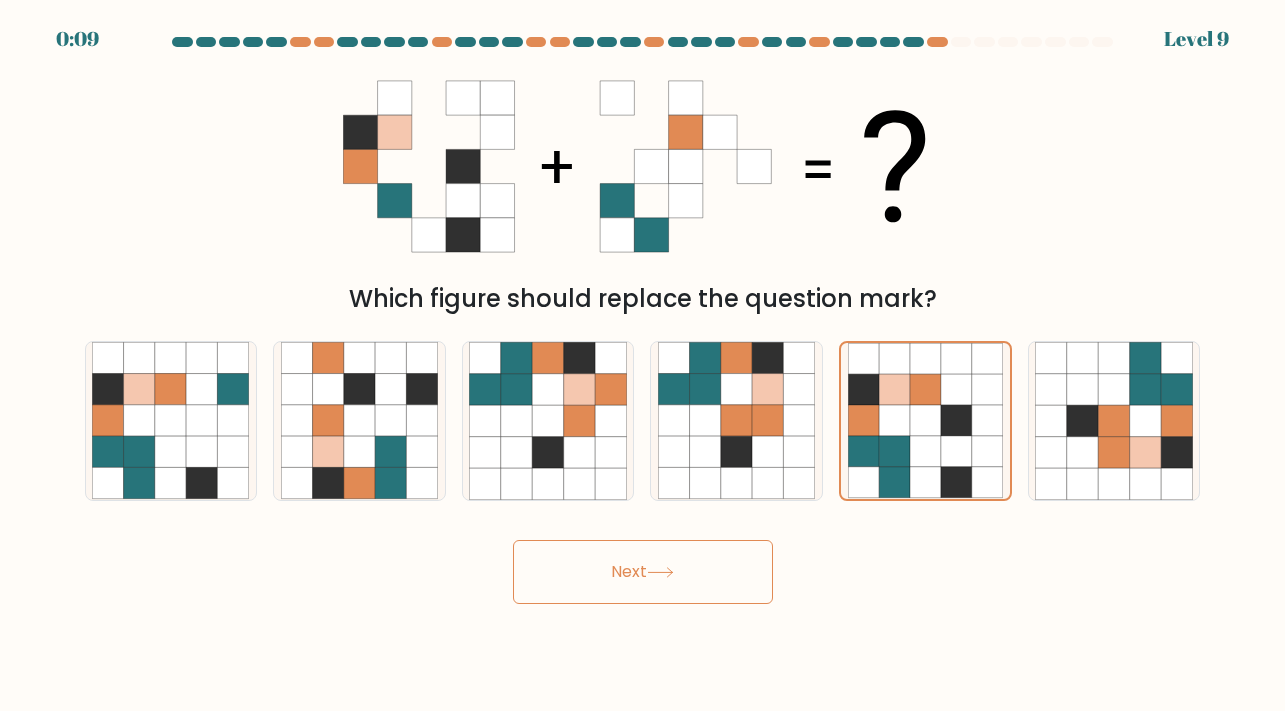 click 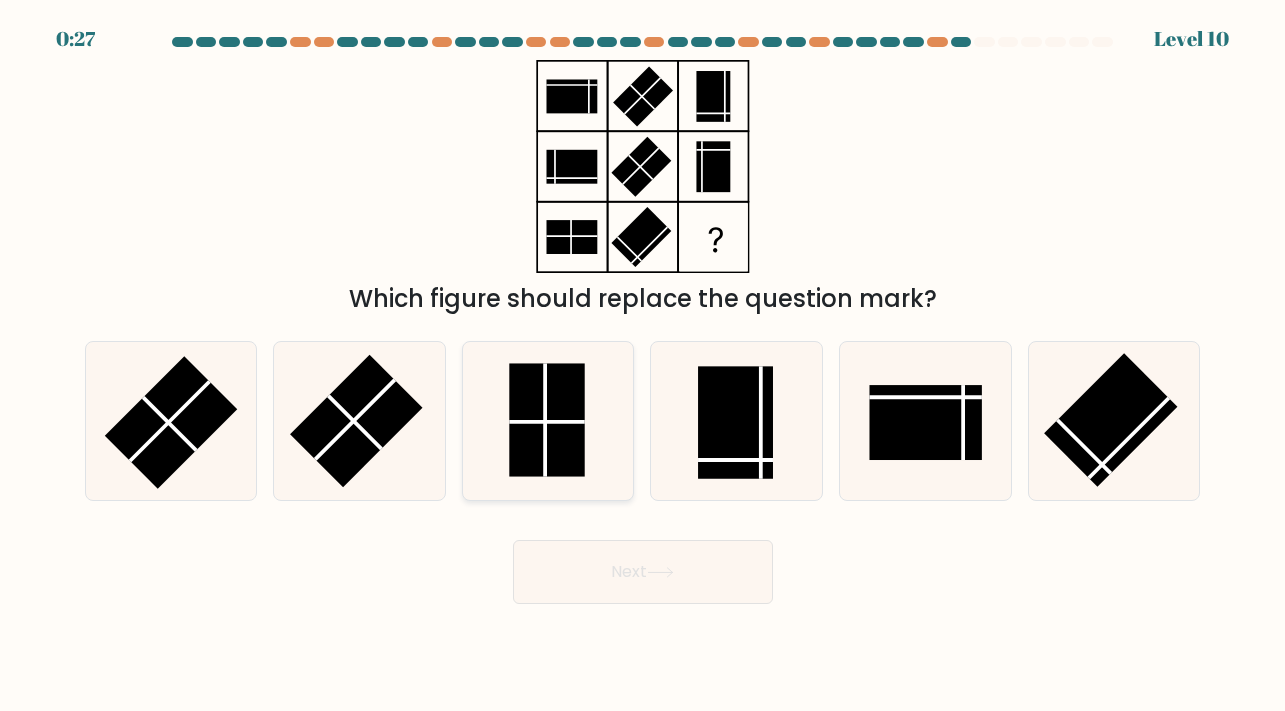 click 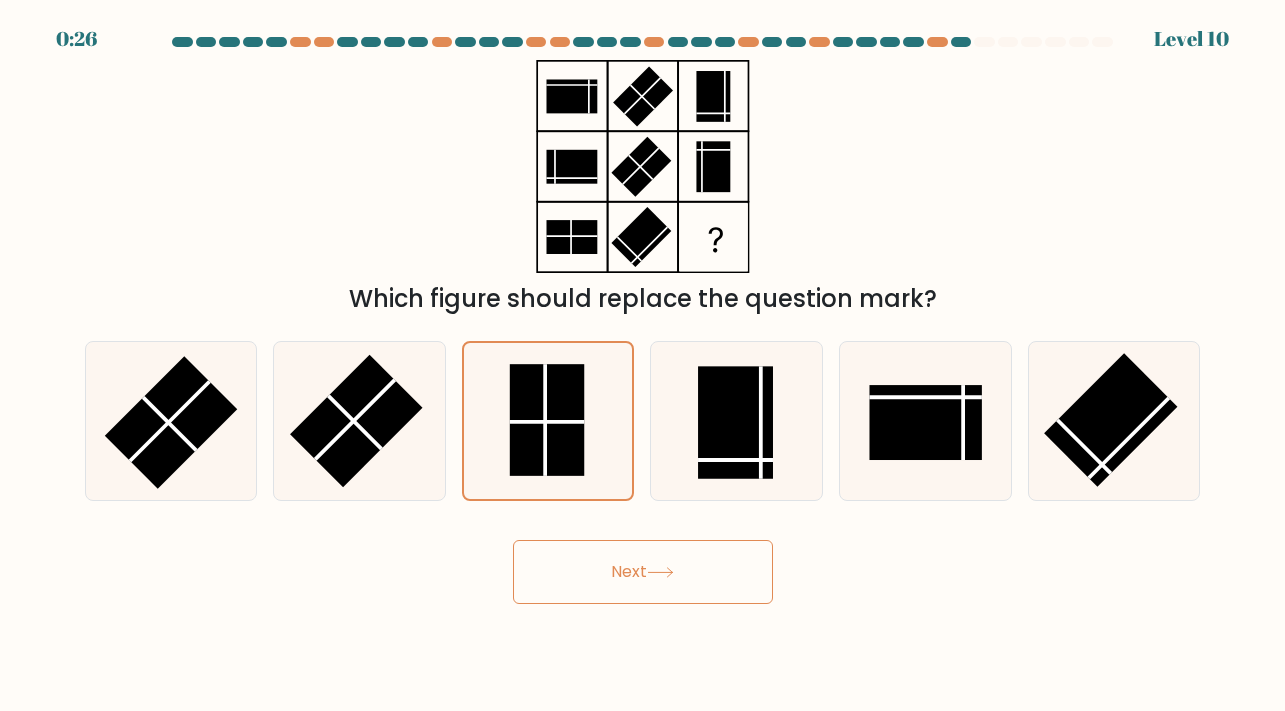 click on "Next" at bounding box center [643, 572] 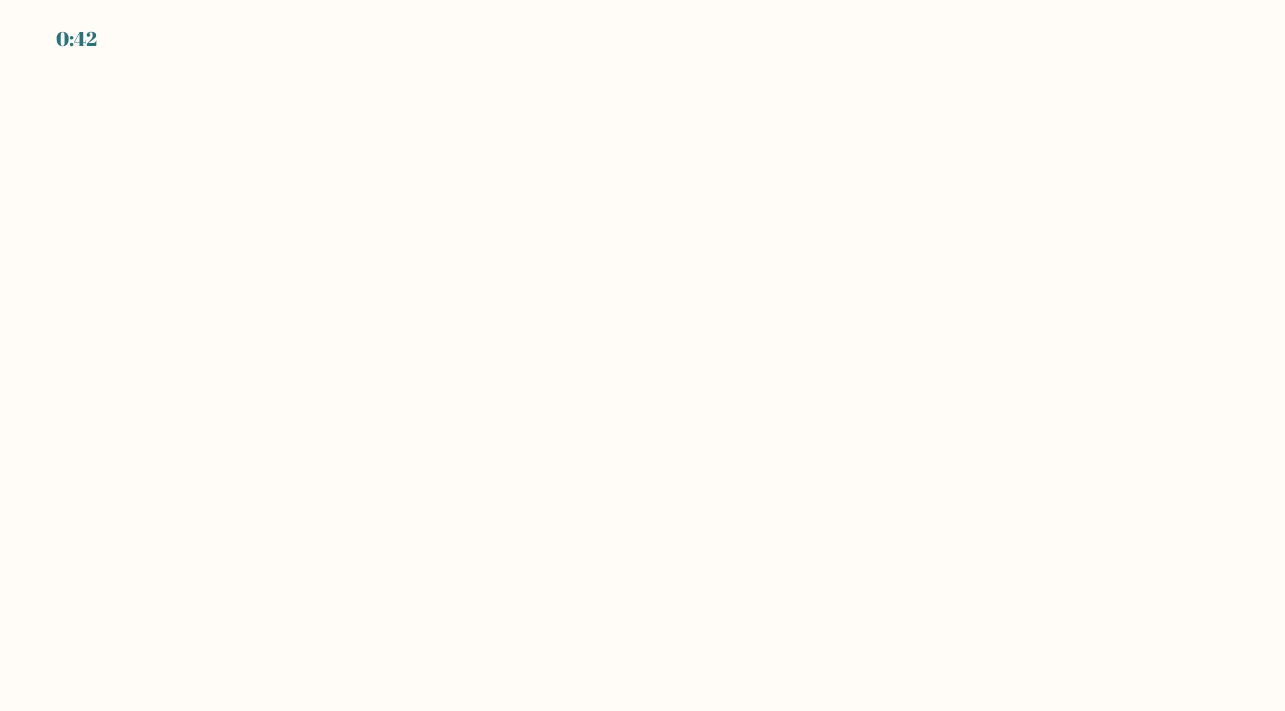scroll, scrollTop: 0, scrollLeft: 0, axis: both 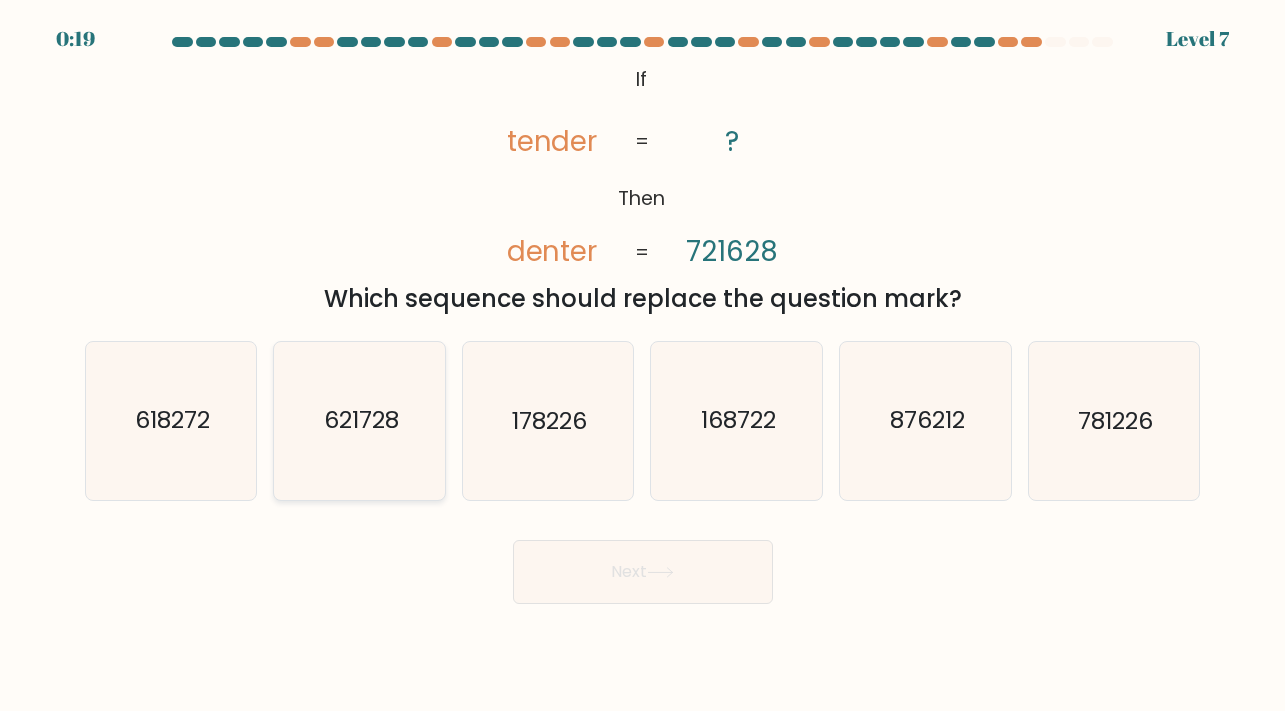 click on "621728" 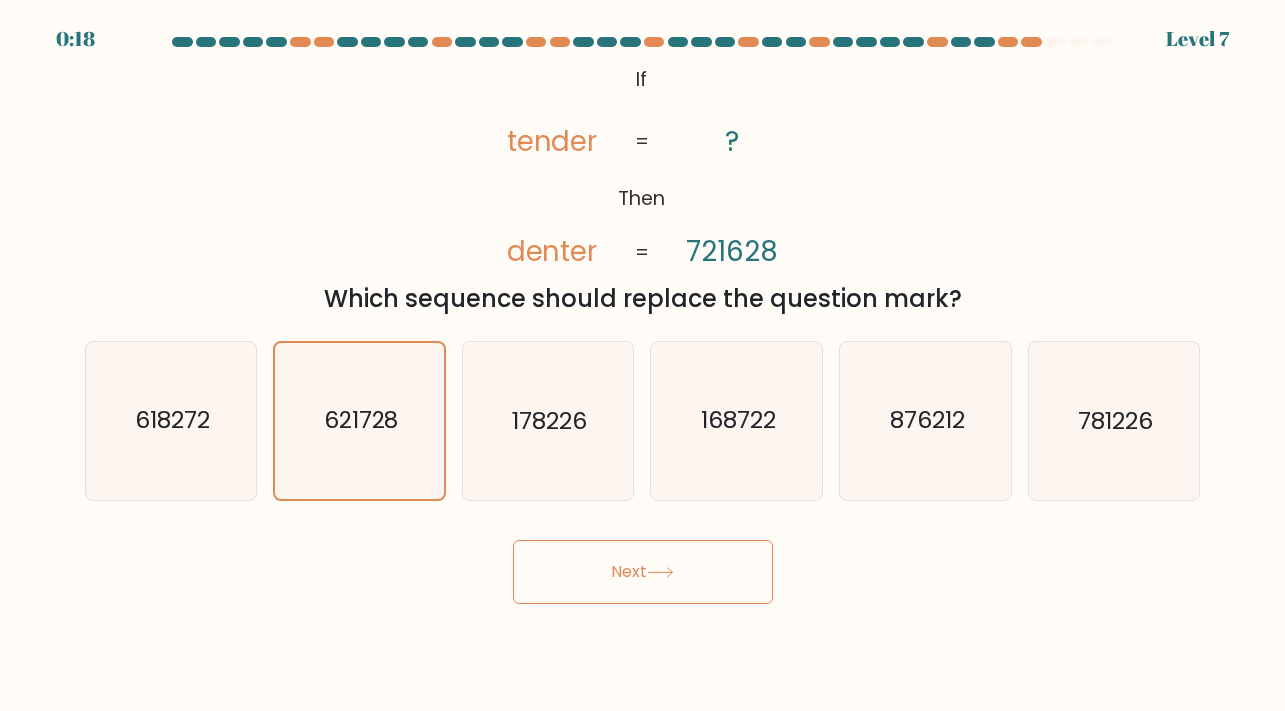 click 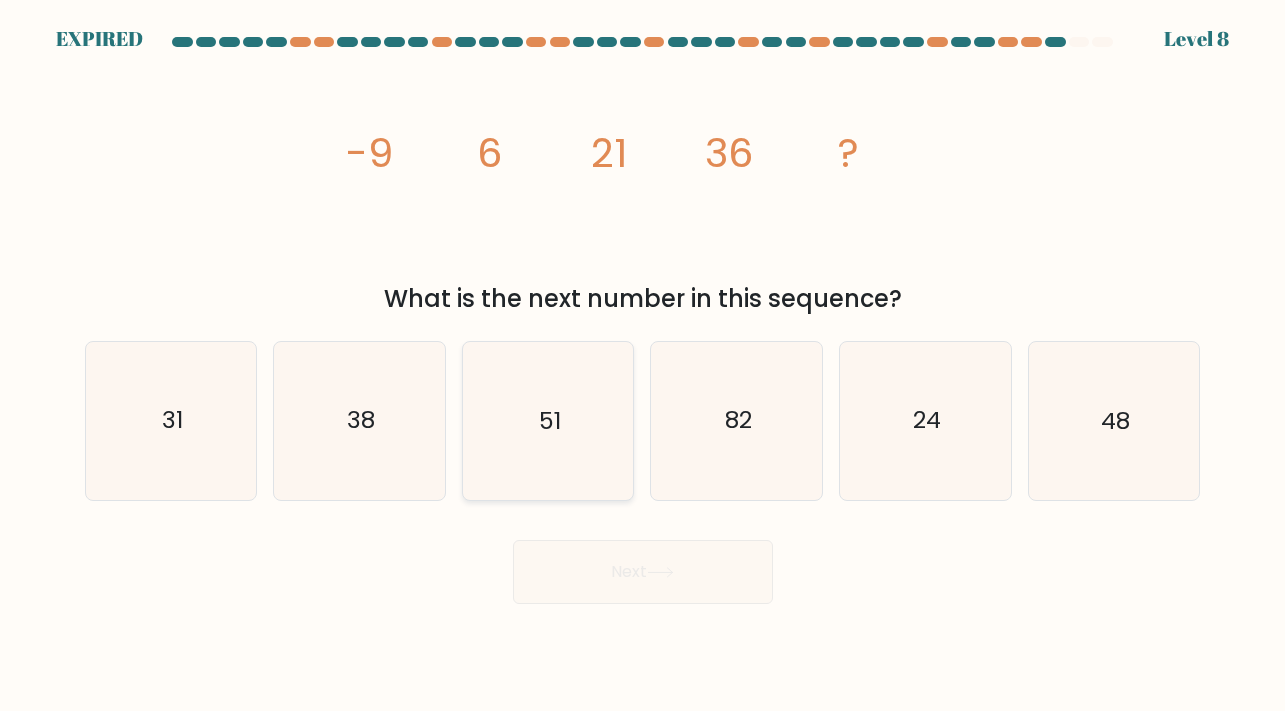 click on "51" 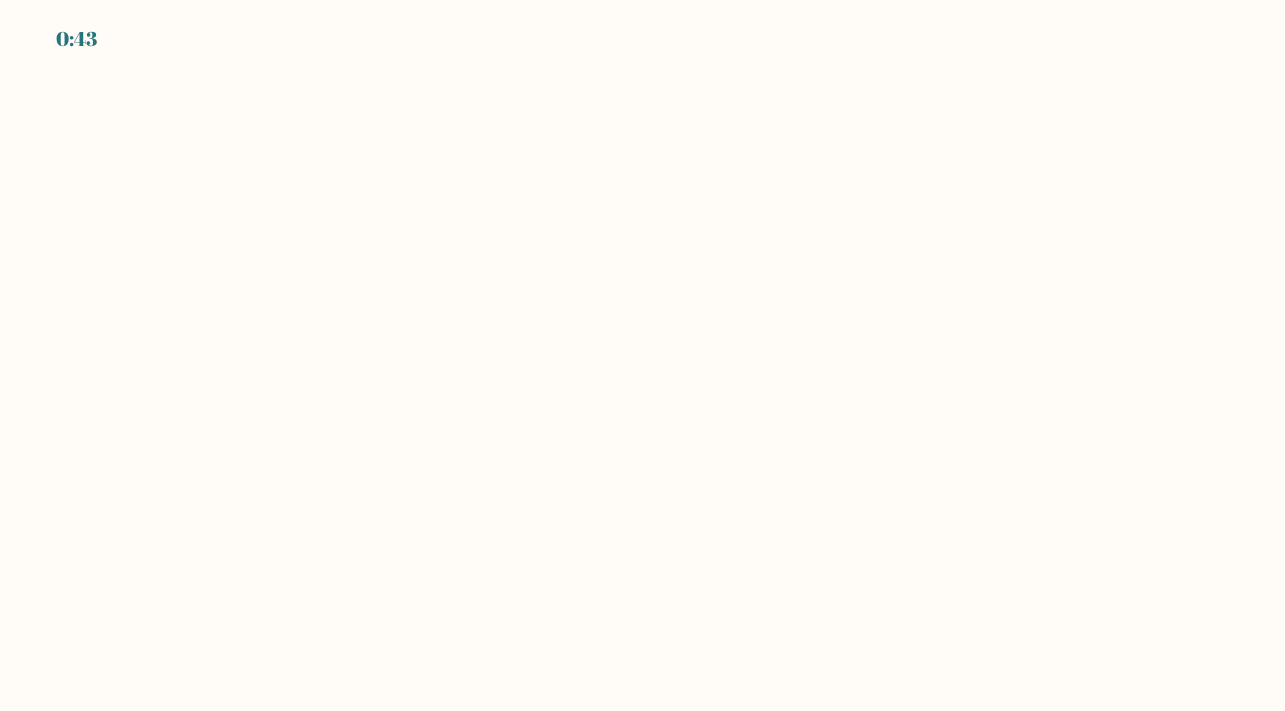 scroll, scrollTop: 0, scrollLeft: 0, axis: both 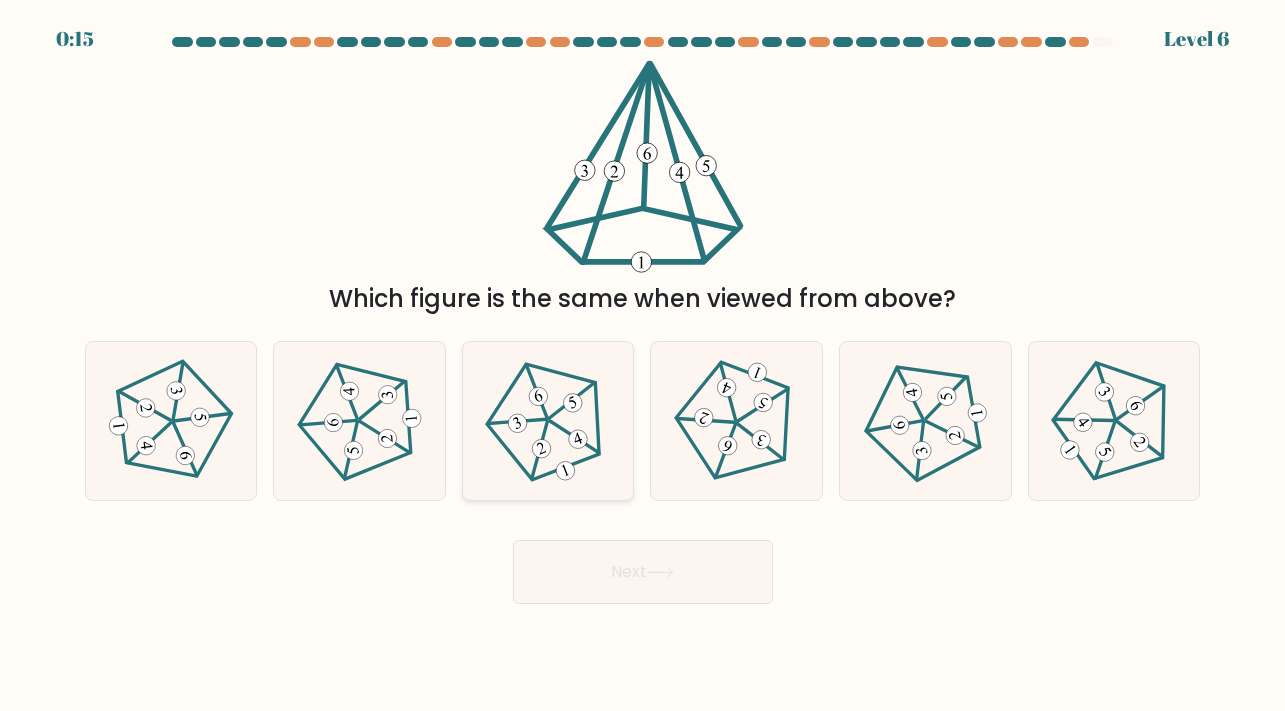 click 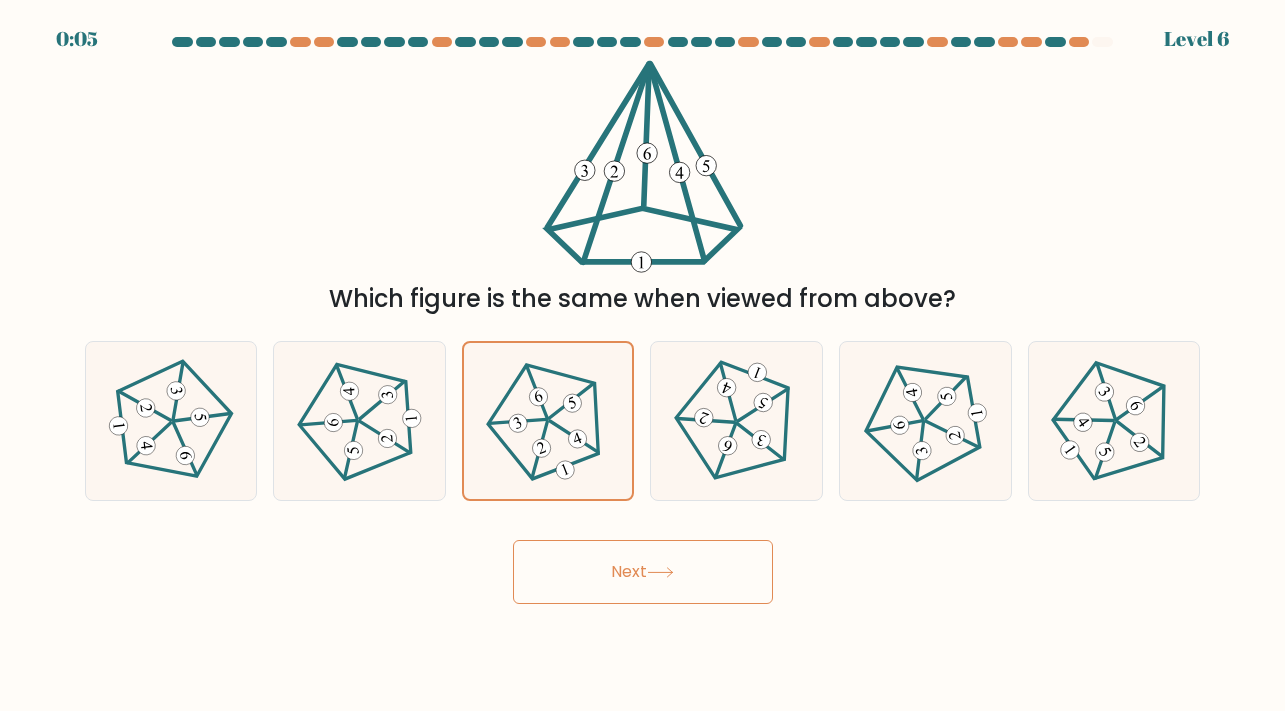 click 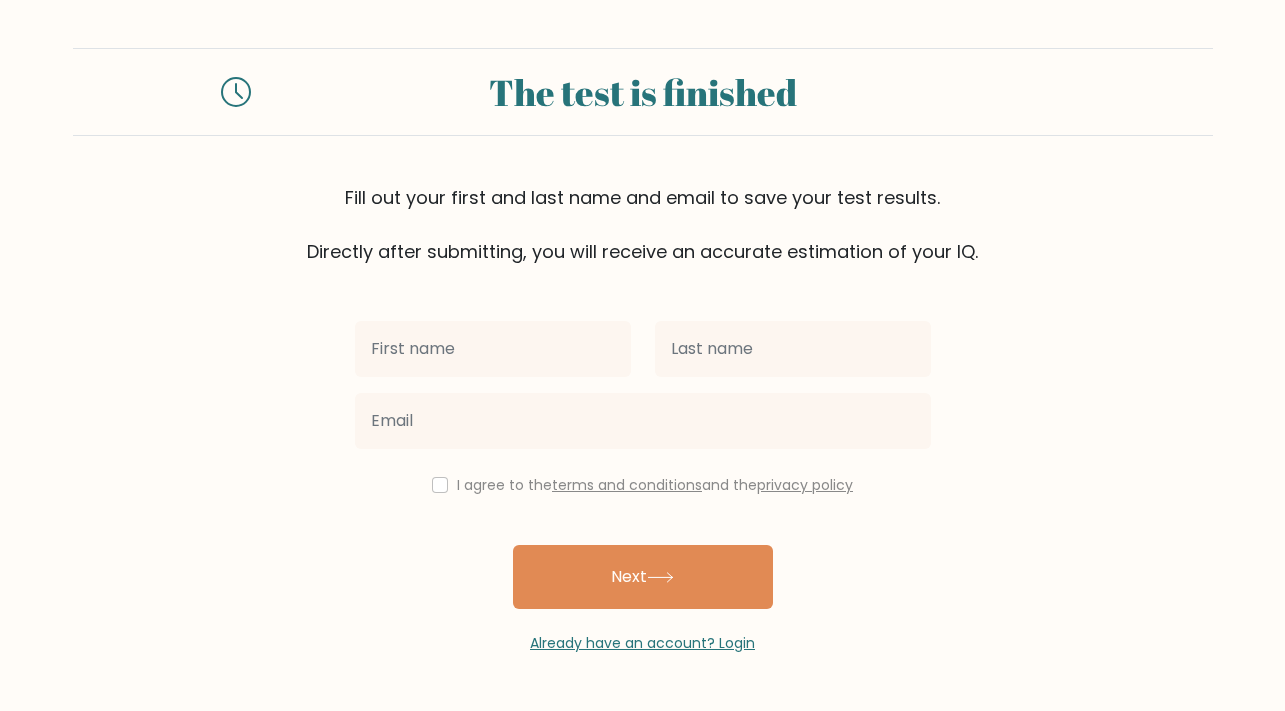 scroll, scrollTop: 0, scrollLeft: 0, axis: both 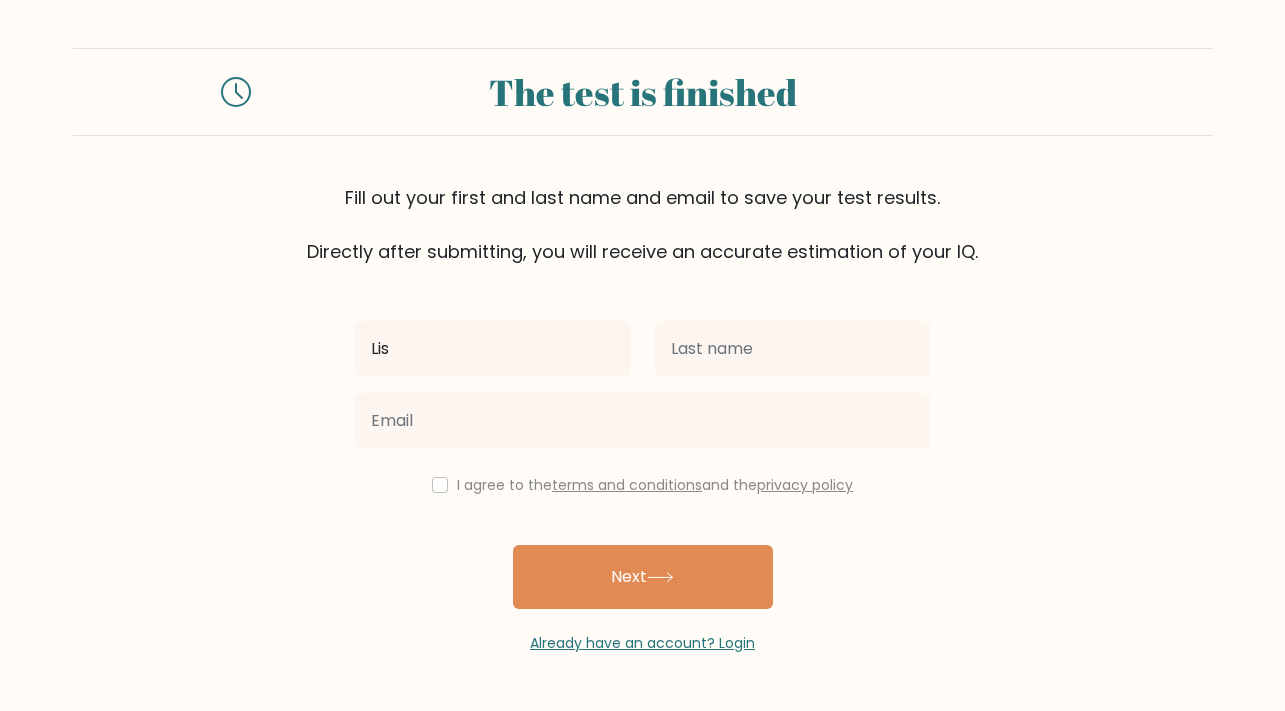 type on "Lis" 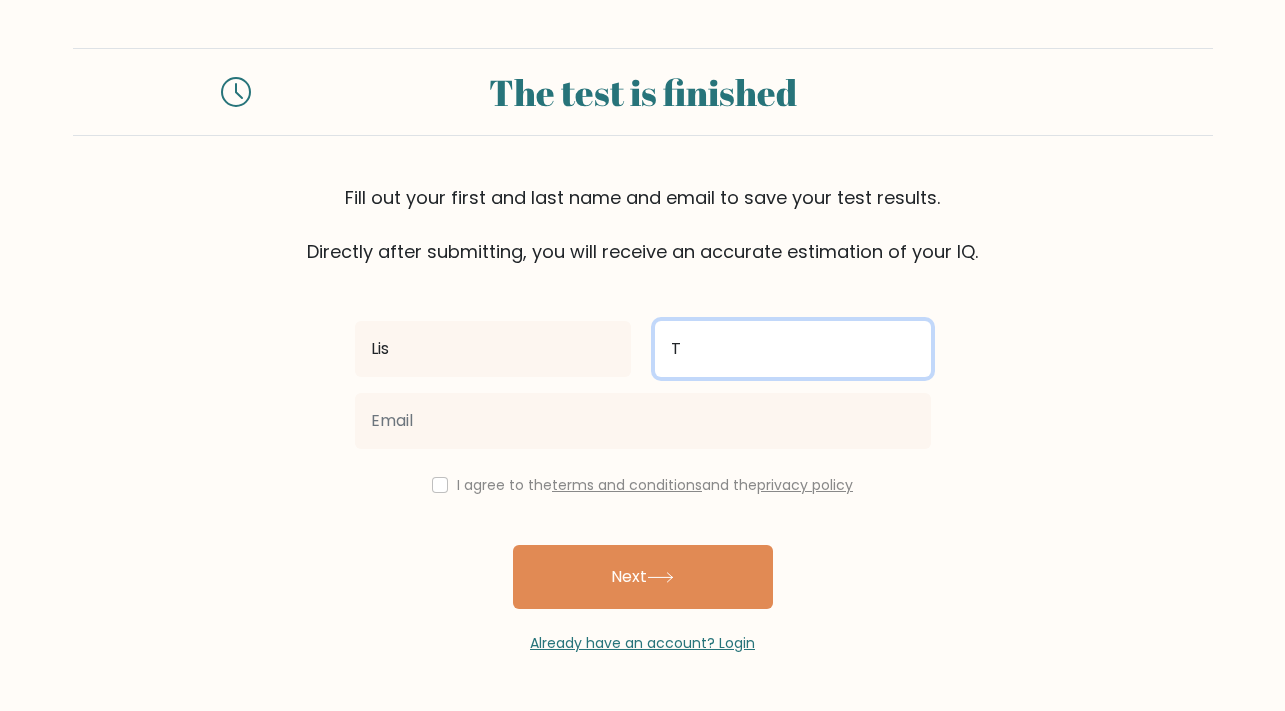 type on "T" 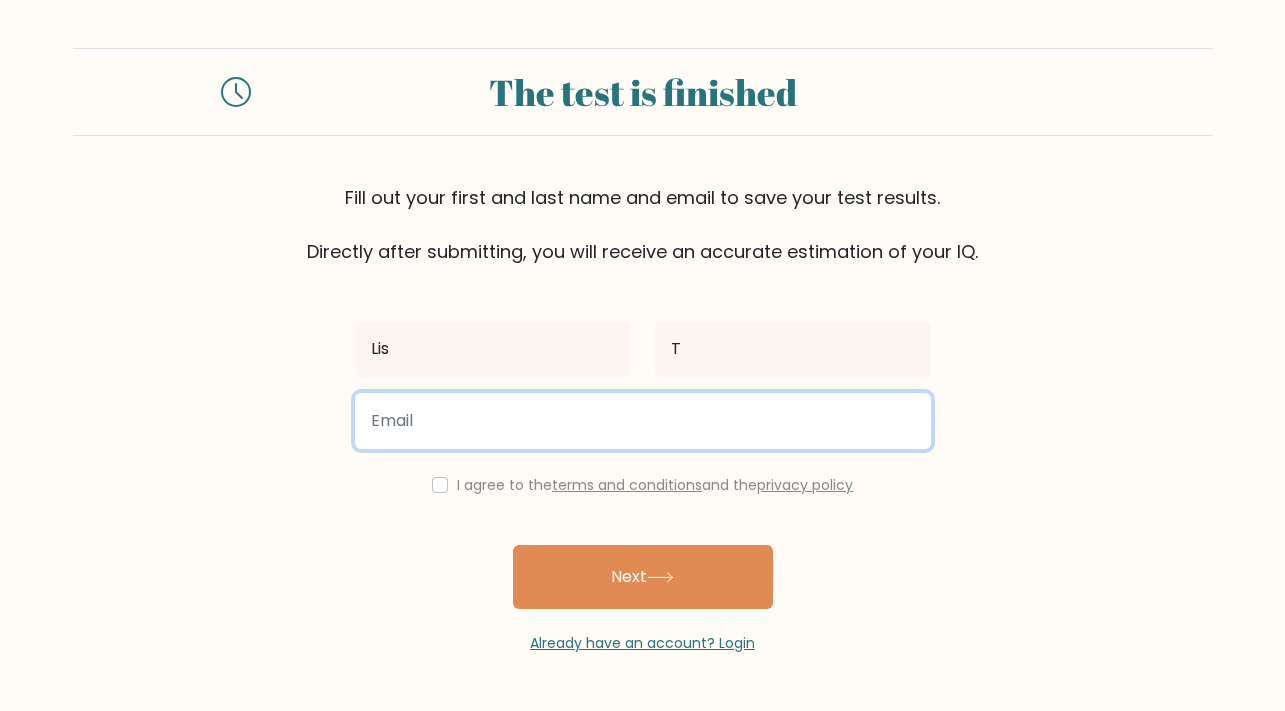 click at bounding box center [643, 421] 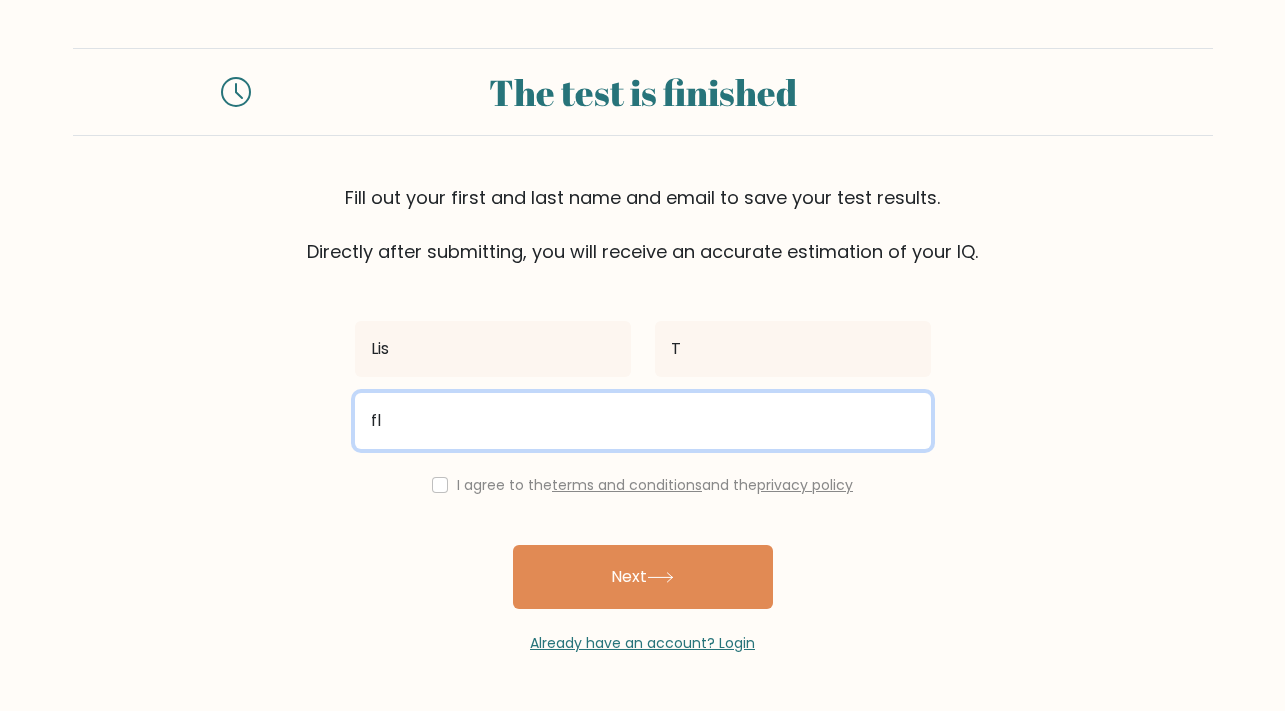 type on "f" 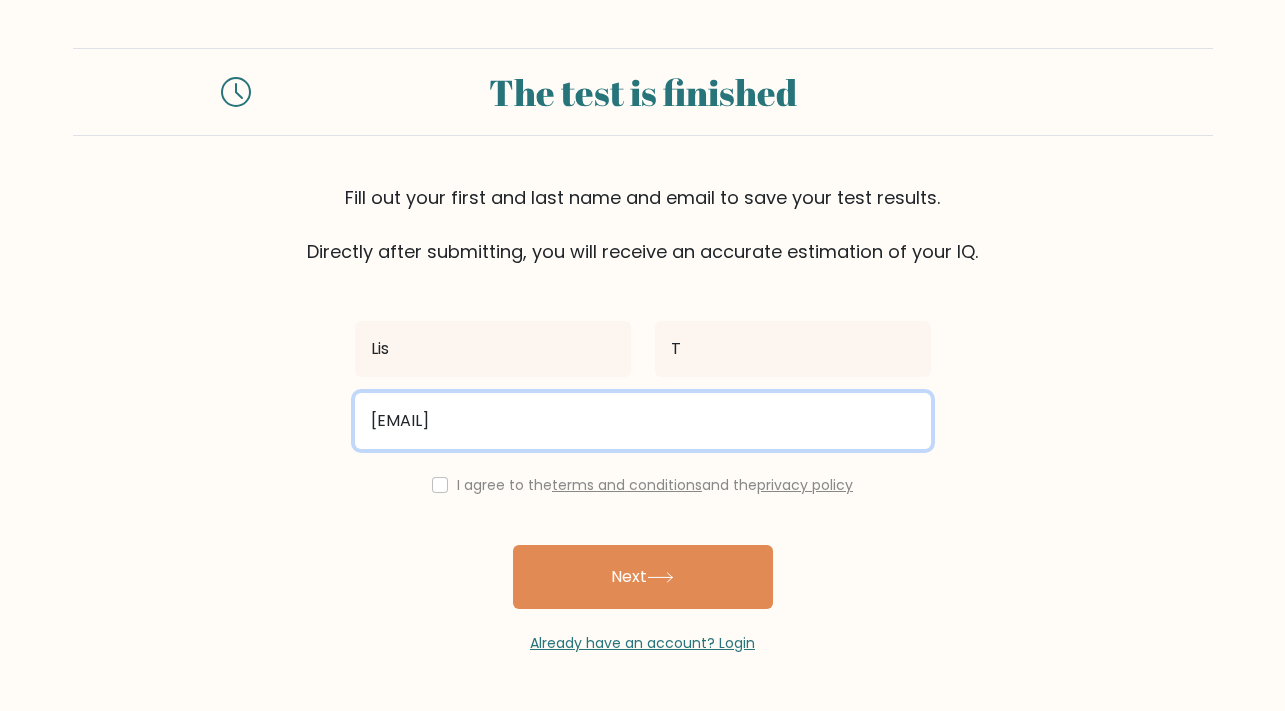 type on "fly100skies@gmail.com" 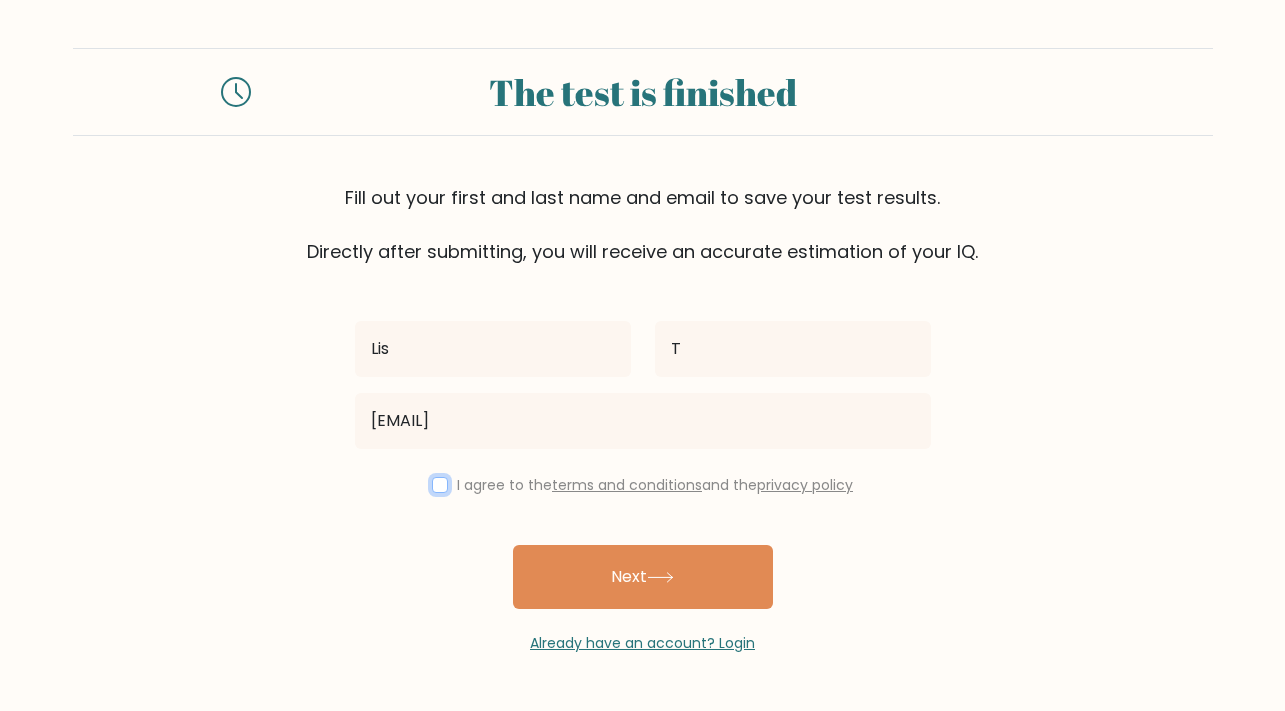 click at bounding box center (440, 485) 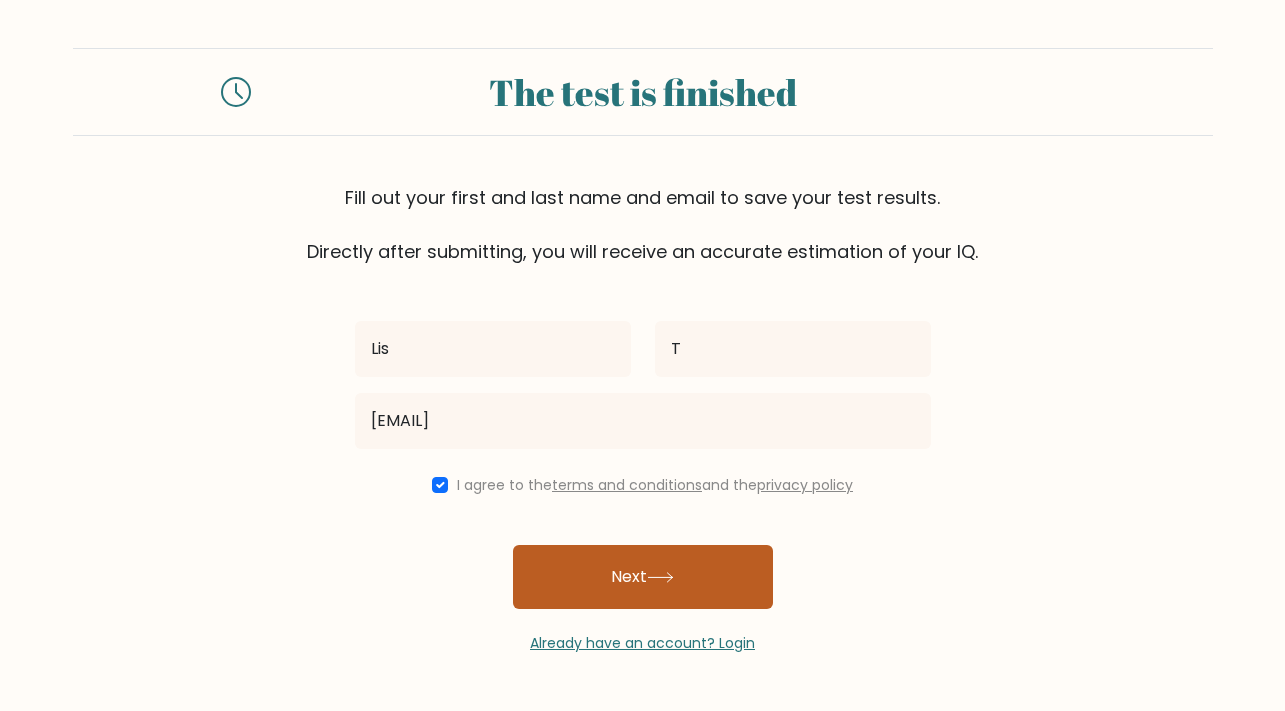 click on "Next" at bounding box center [643, 577] 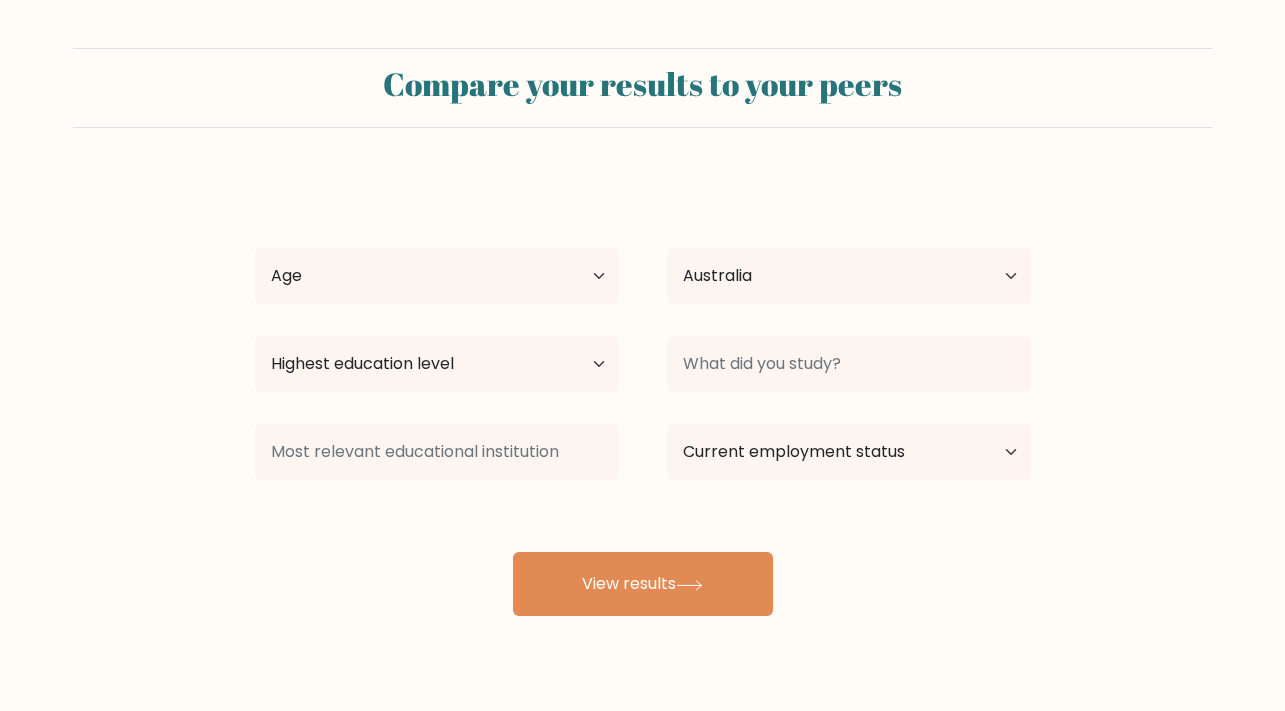 select on "AU" 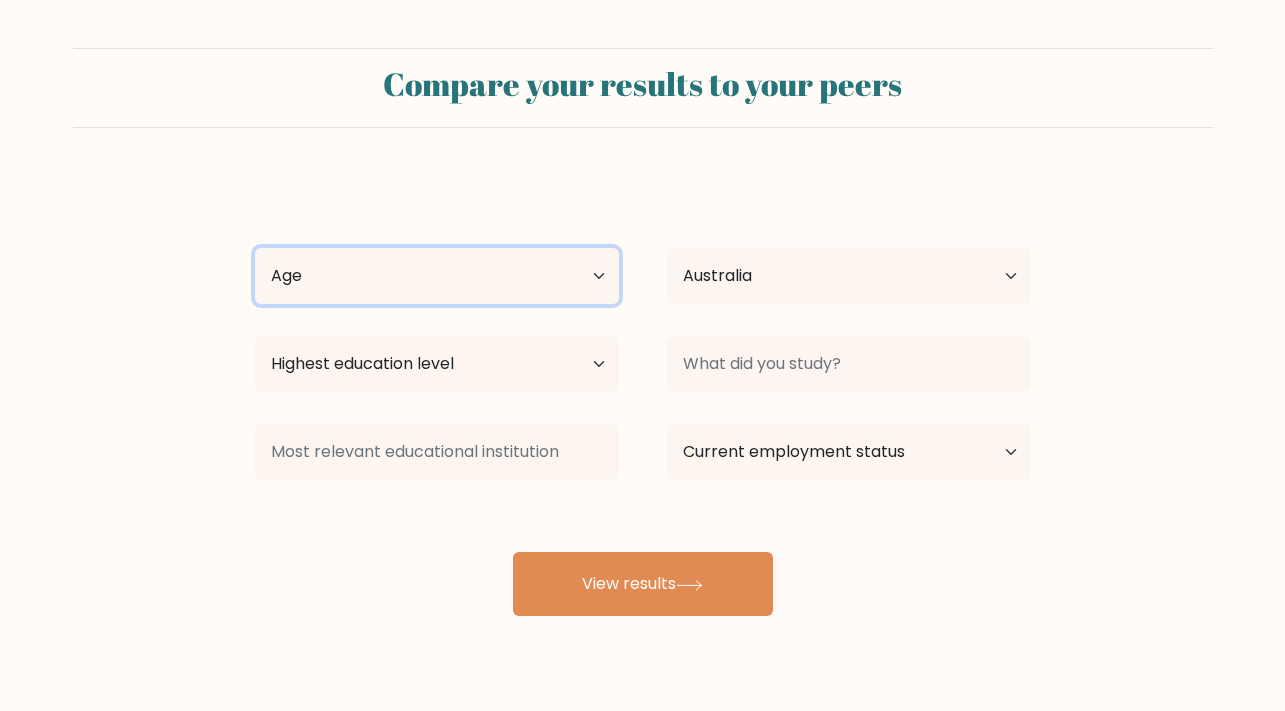 click on "Age
Under 18 years old
18-24 years old
25-34 years old
35-44 years old
45-54 years old
55-64 years old
65 years old and above" at bounding box center (437, 276) 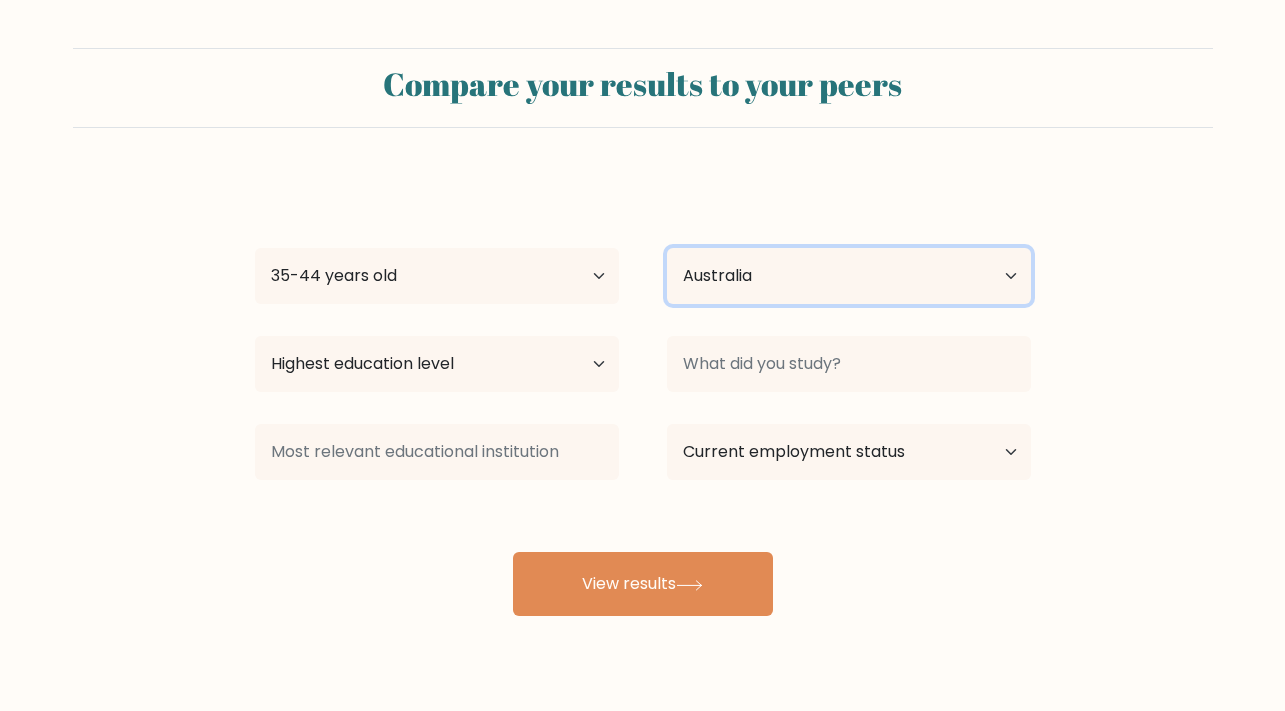 click on "Country
Afghanistan
Albania
Algeria
American Samoa
Andorra
Angola
Anguilla
Antarctica
Antigua and Barbuda
Argentina
Armenia
Aruba
Australia
Austria
Azerbaijan
Bahamas
Bahrain
Bangladesh
Barbados
Belarus
Belgium
Belize
Benin
Bermuda
Bhutan
Bolivia
Bonaire, Sint Eustatius and Saba
Bosnia and Herzegovina
Botswana
Bouvet Island
Brazil
British Indian Ocean Territory
Brunei
Bulgaria
Burkina Faso
Burundi
Cabo Verde
Cambodia
Cameroon
Canada
Cayman Islands
Central African Republic
Chad
Chile
China
Christmas Island
Cocos (Keeling) Islands
Colombia
Comoros
Congo
Congo (the Democratic Republic of the)
Cook Islands
Costa Rica
Côte d'Ivoire
Croatia
Cuba" at bounding box center (849, 276) 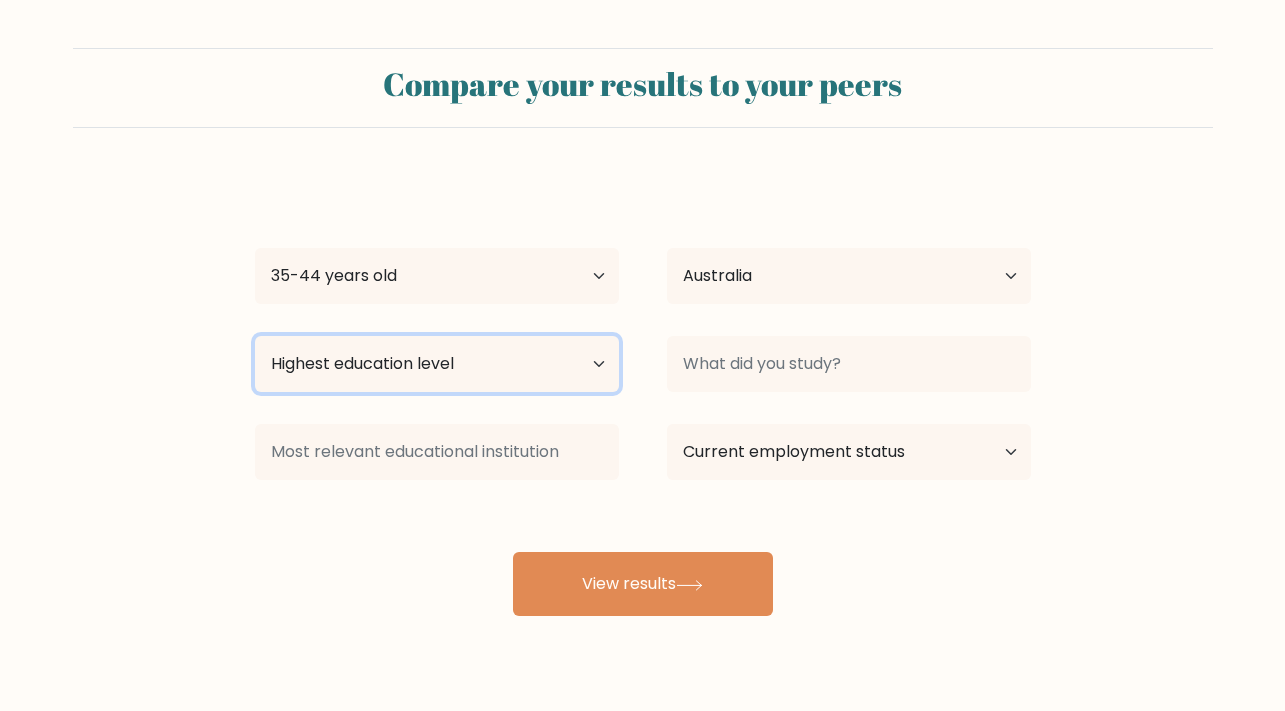 click on "Highest education level
No schooling
Primary
Lower Secondary
Upper Secondary
Occupation Specific
Bachelor's degree
Master's degree
Doctoral degree" at bounding box center [437, 364] 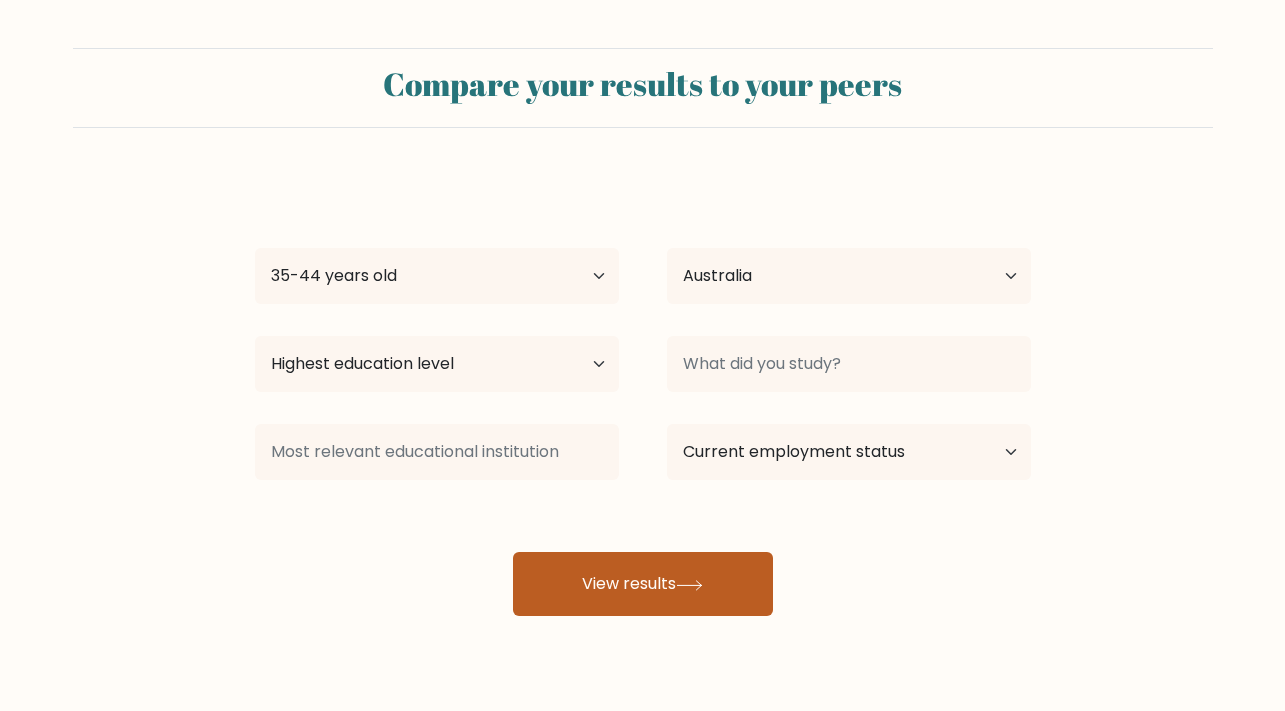 click on "View results" at bounding box center (643, 584) 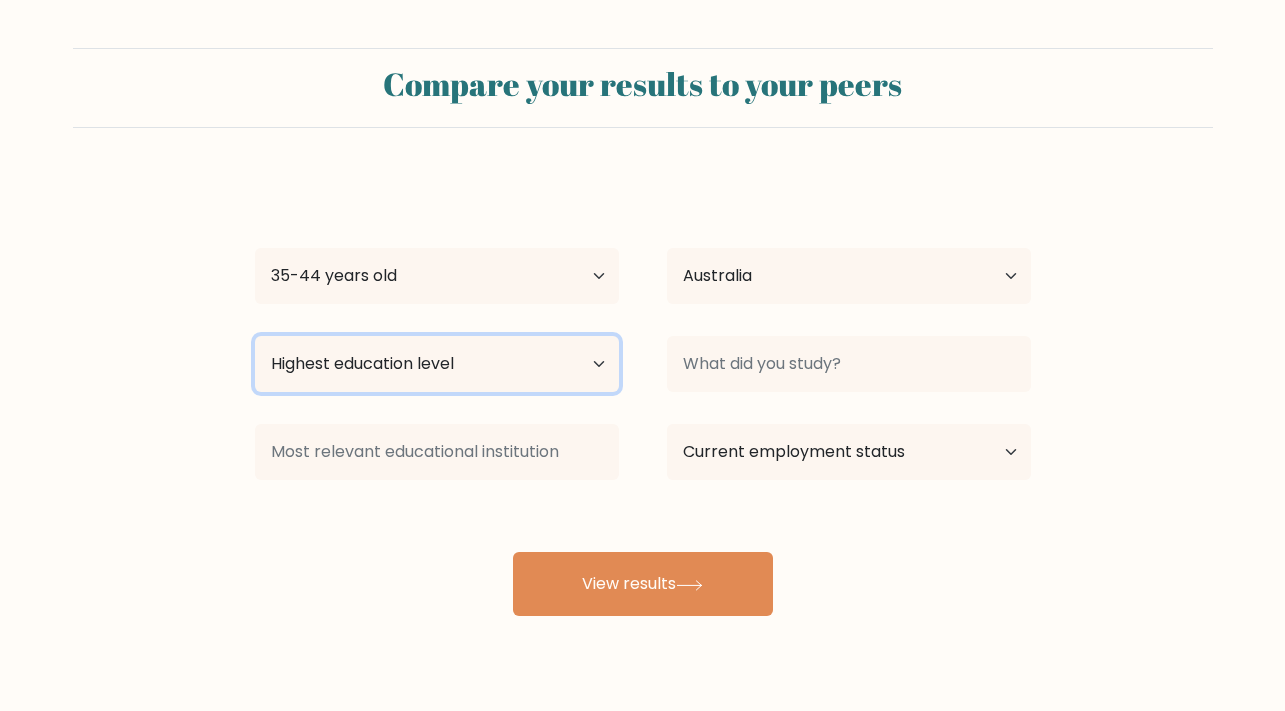 click on "Highest education level
No schooling
Primary
Lower Secondary
Upper Secondary
Occupation Specific
Bachelor's degree
Master's degree
Doctoral degree" at bounding box center (437, 364) 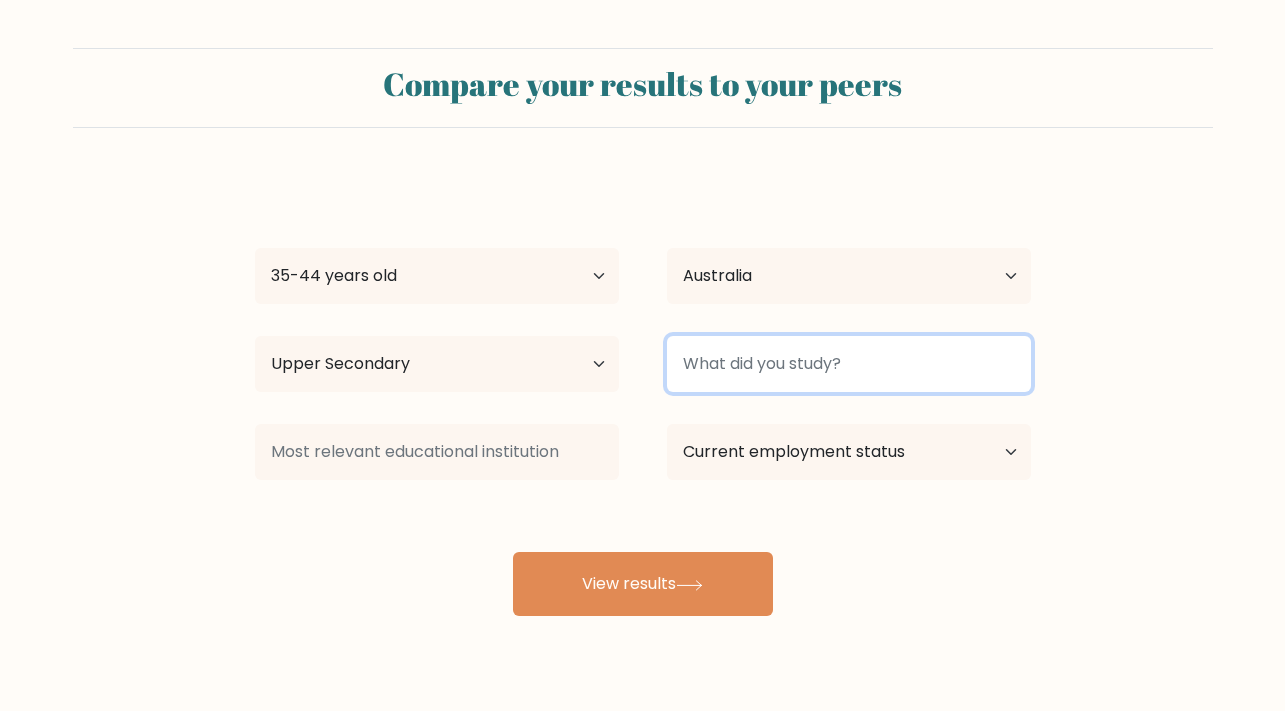 click at bounding box center (849, 364) 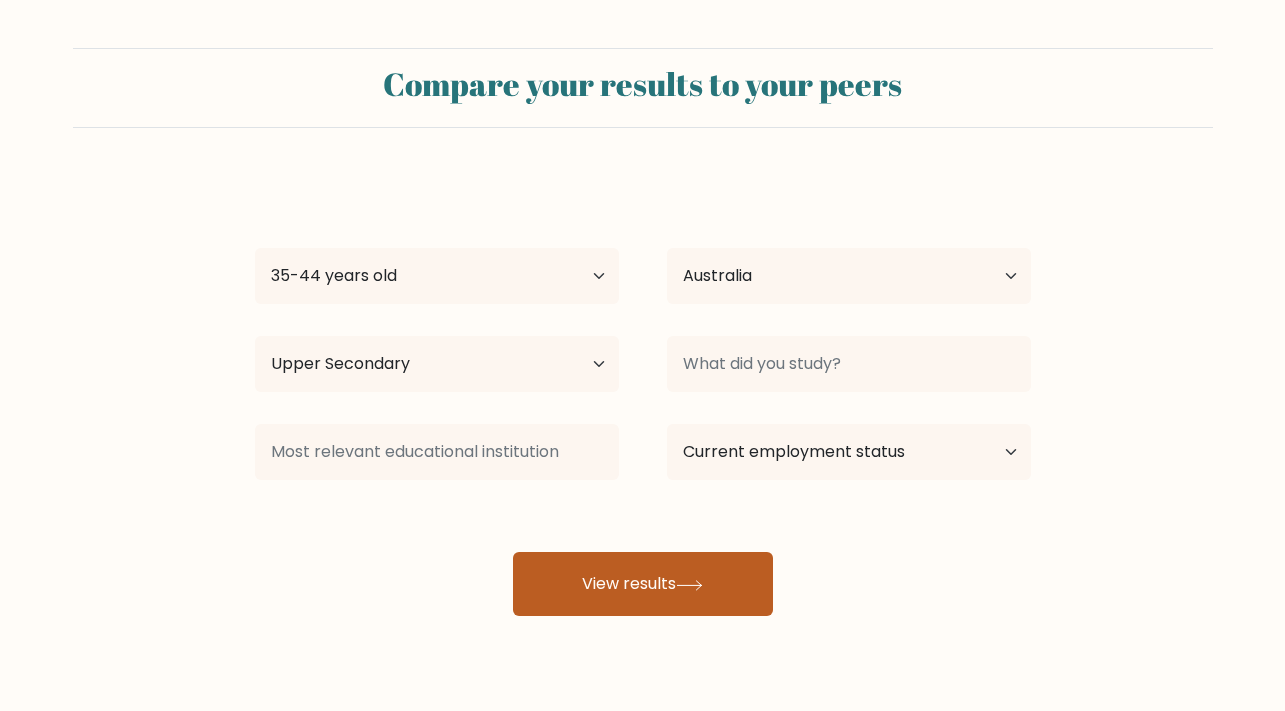 click on "View results" at bounding box center [643, 584] 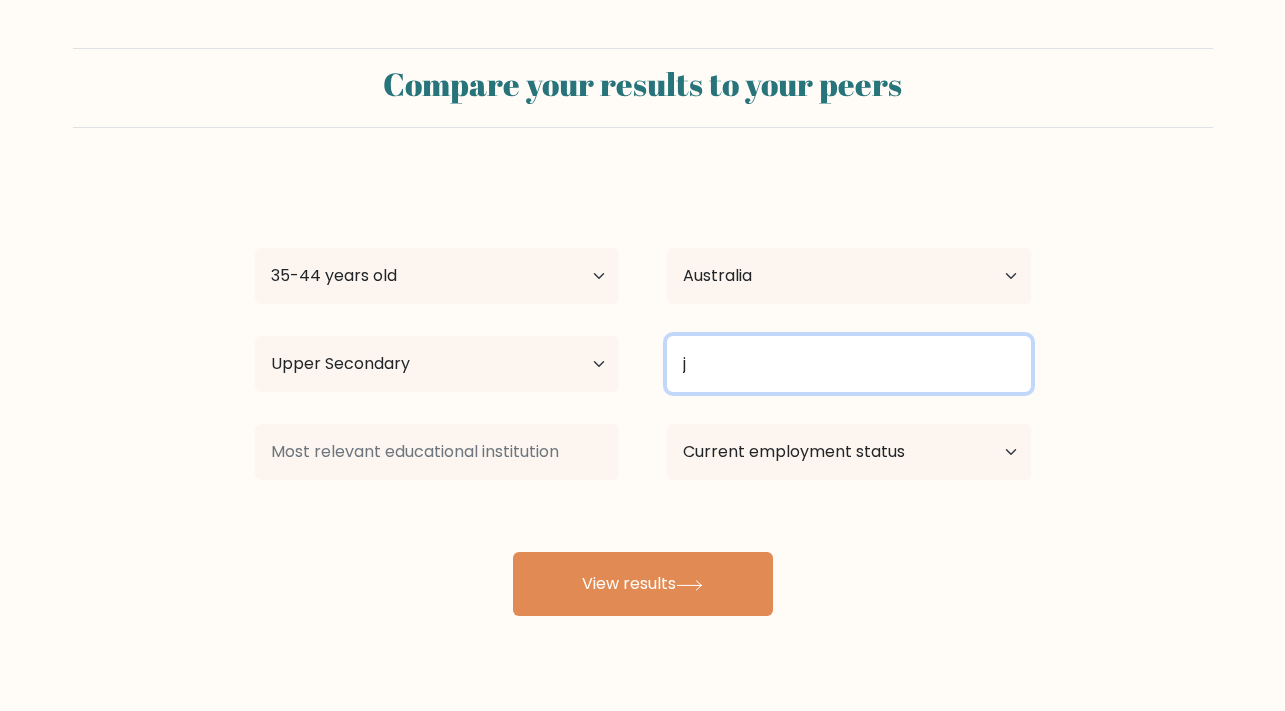type on "j" 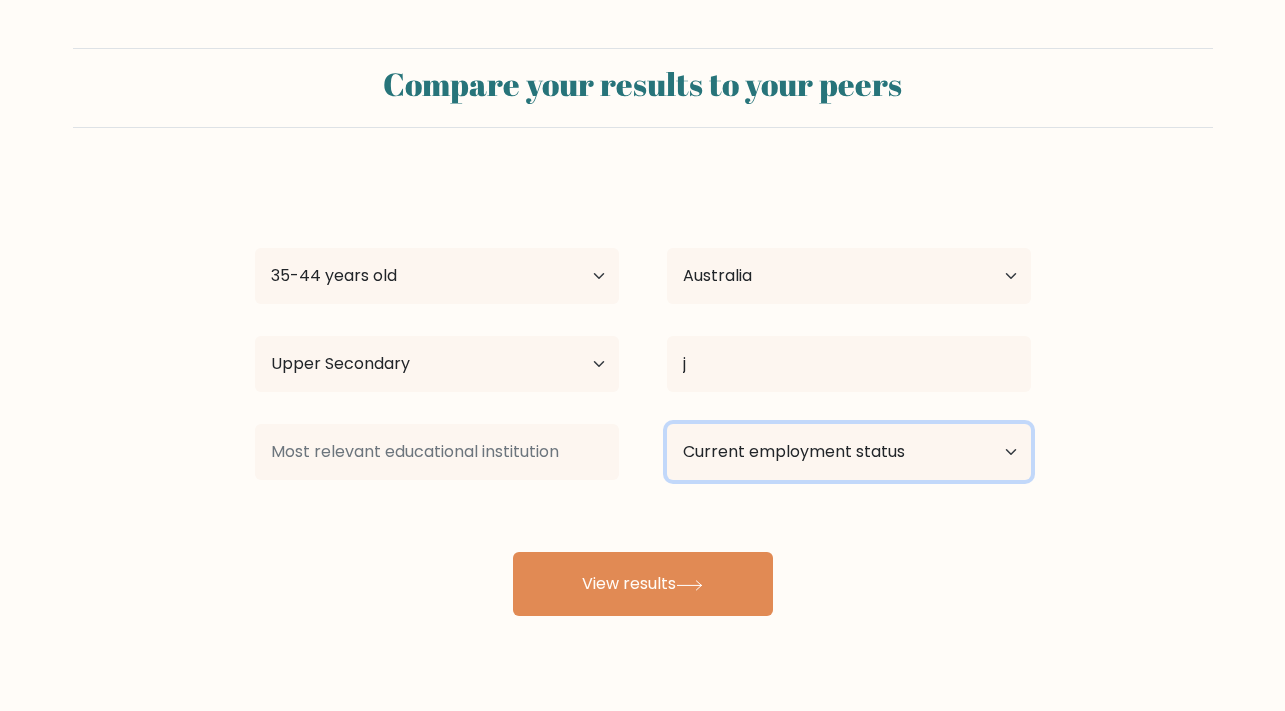 click on "Current employment status
Employed
Student
Retired
Other / prefer not to answer" at bounding box center (849, 452) 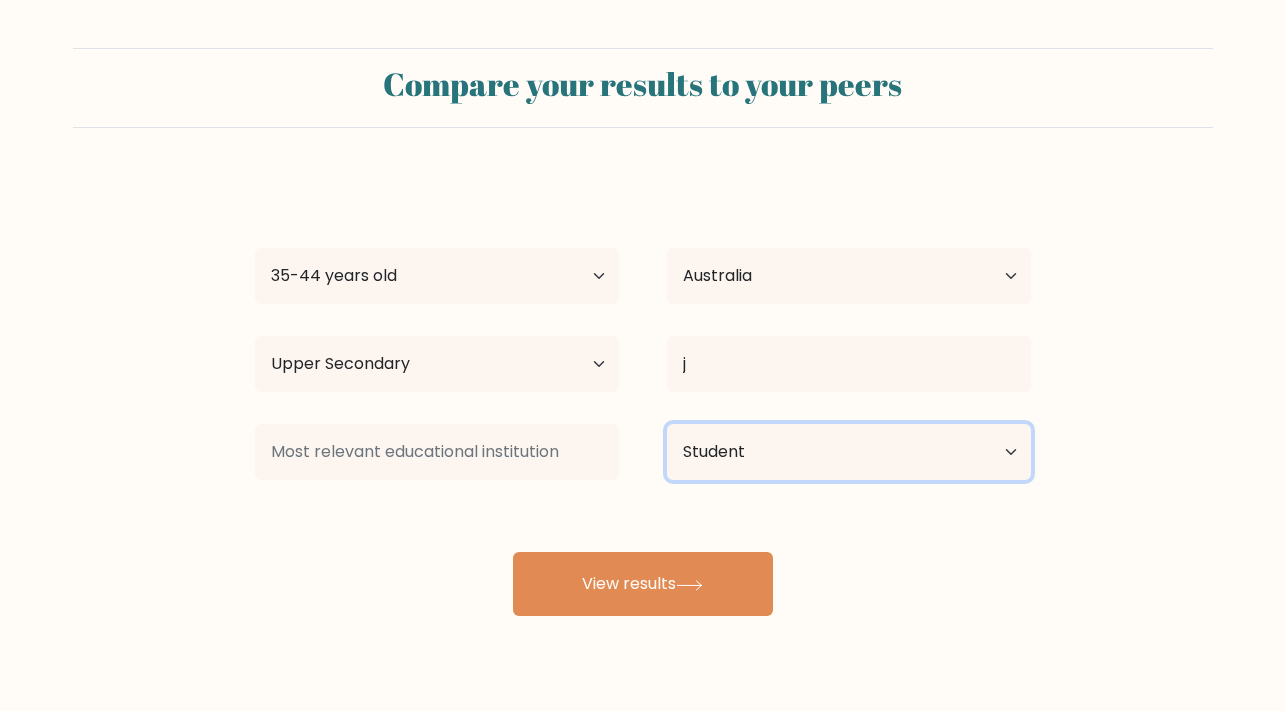 click on "Current employment status
Employed
Student
Retired
Other / prefer not to answer" at bounding box center [849, 452] 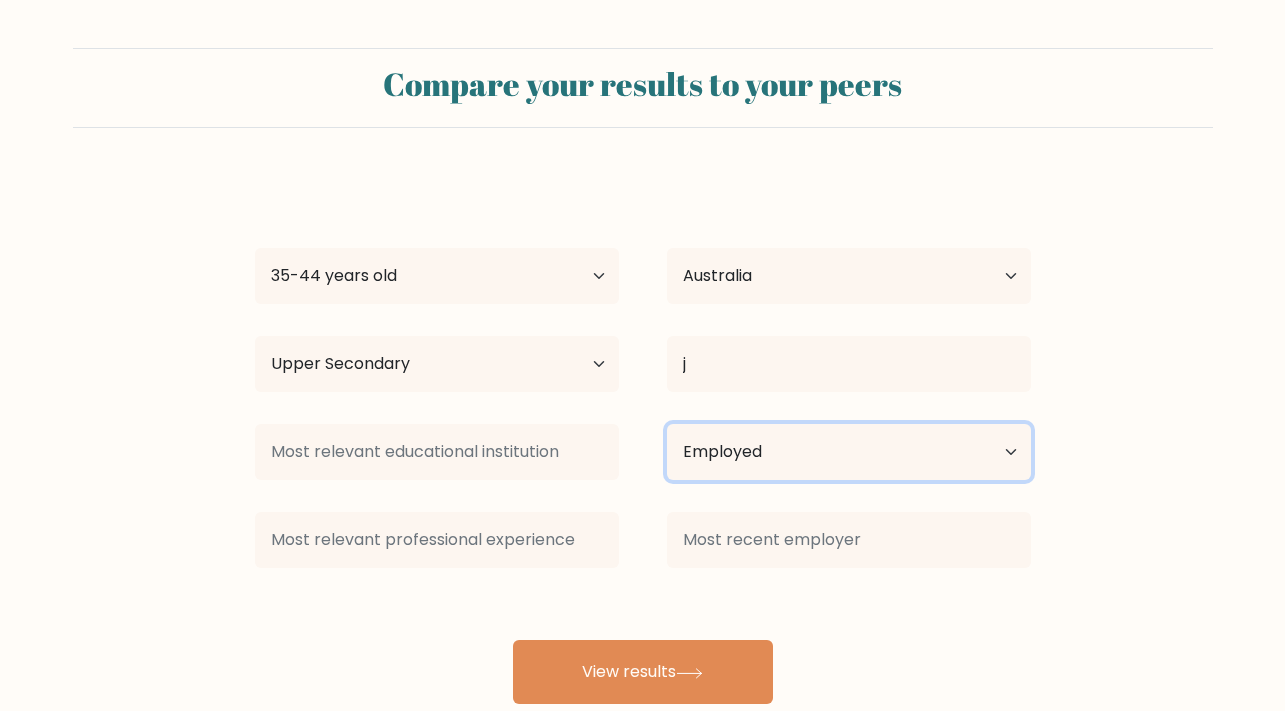 scroll, scrollTop: 47, scrollLeft: 0, axis: vertical 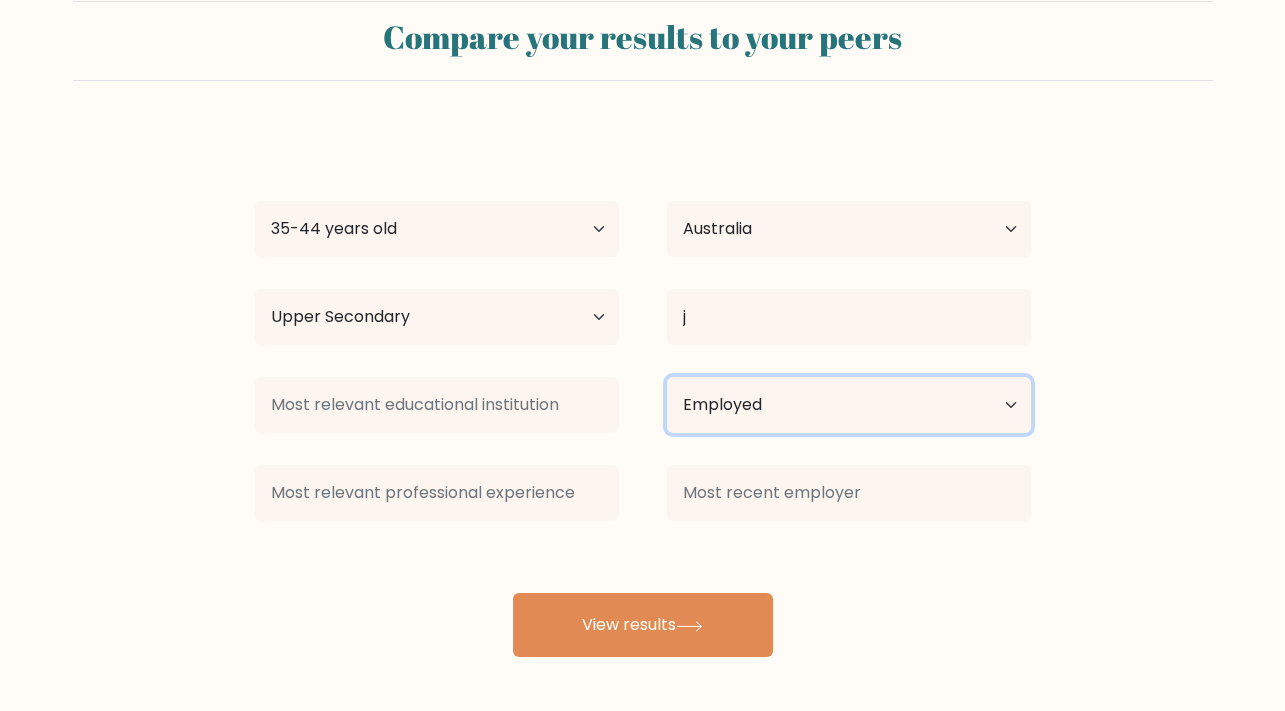 click on "Current employment status
Employed
Student
Retired
Other / prefer not to answer" at bounding box center [849, 405] 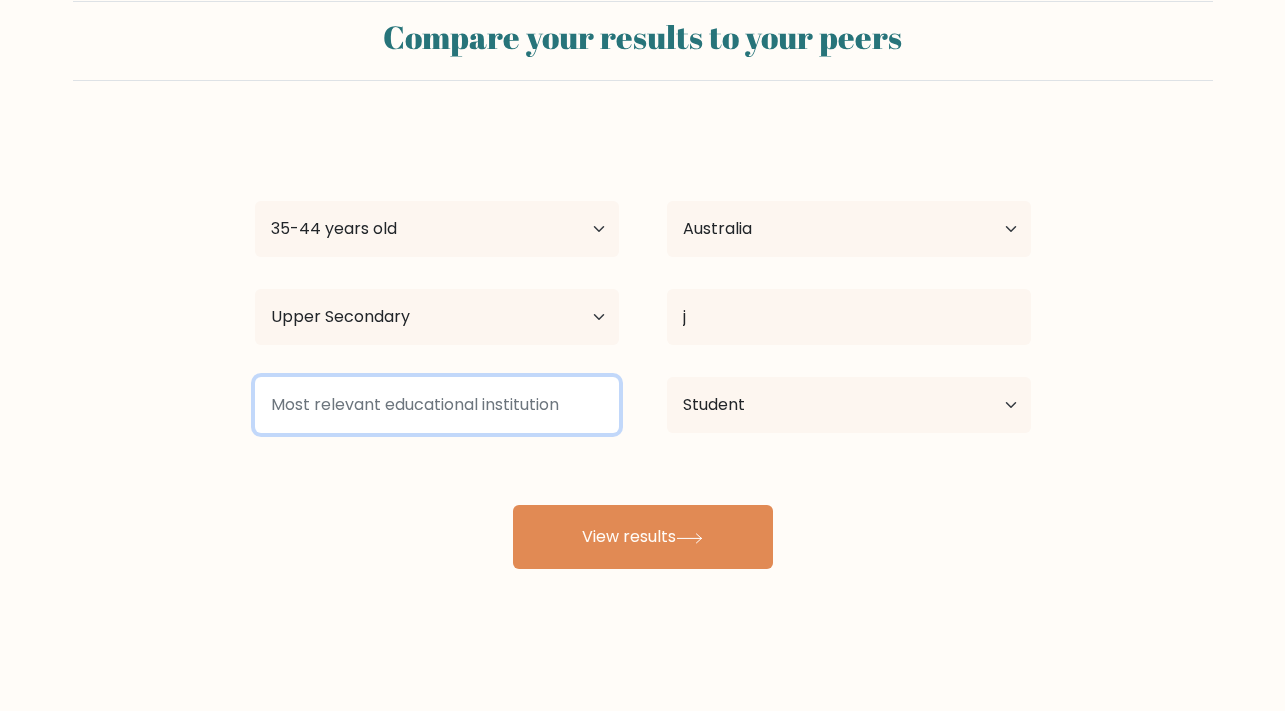 click at bounding box center [437, 405] 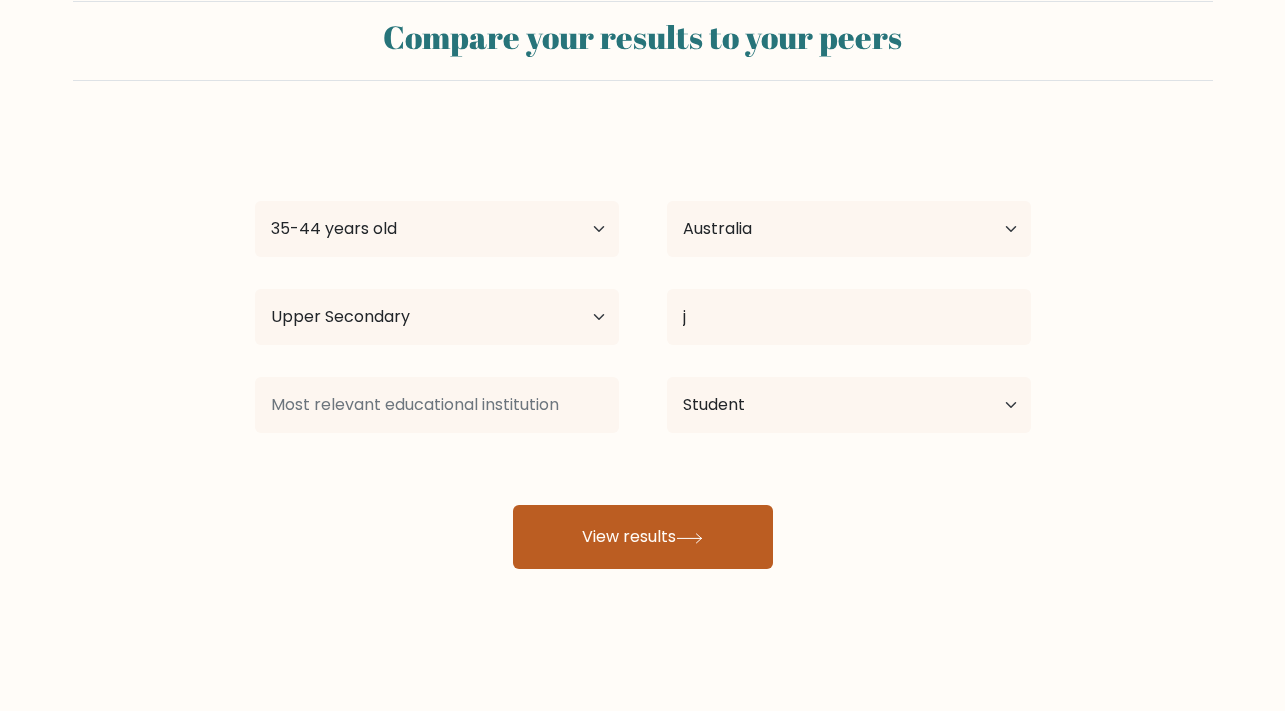 click on "View results" at bounding box center [643, 537] 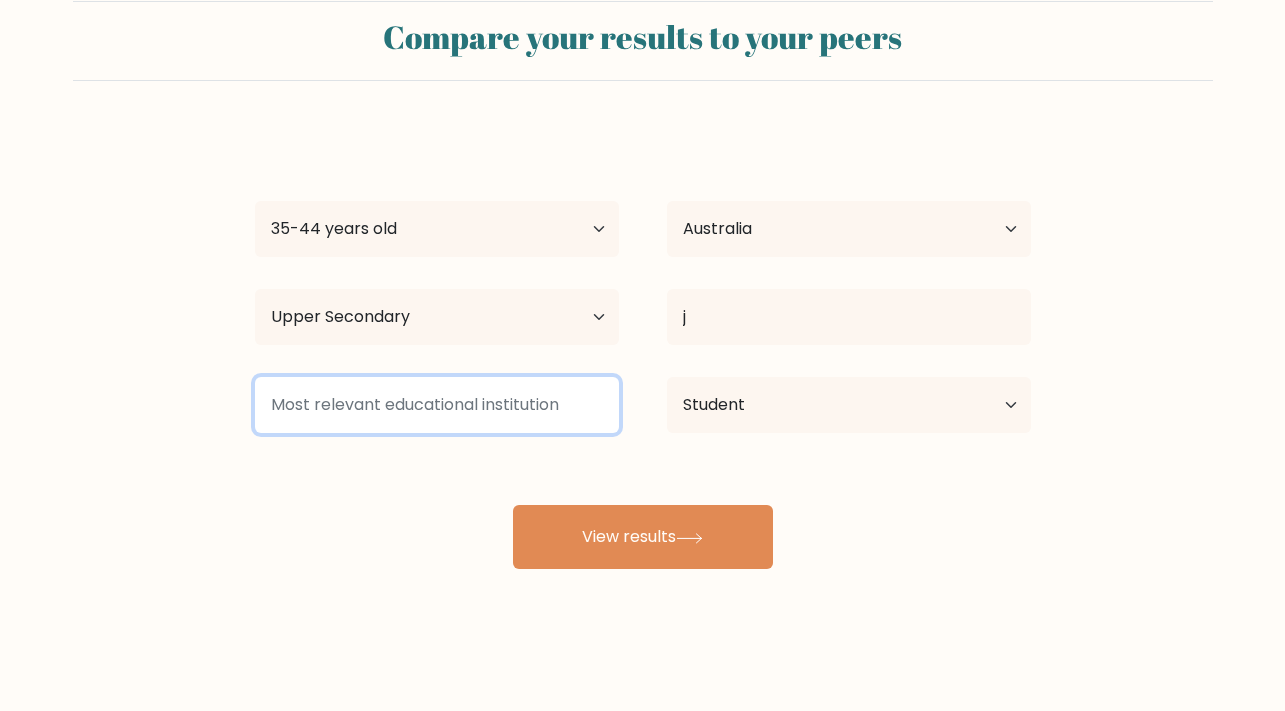 click at bounding box center (437, 405) 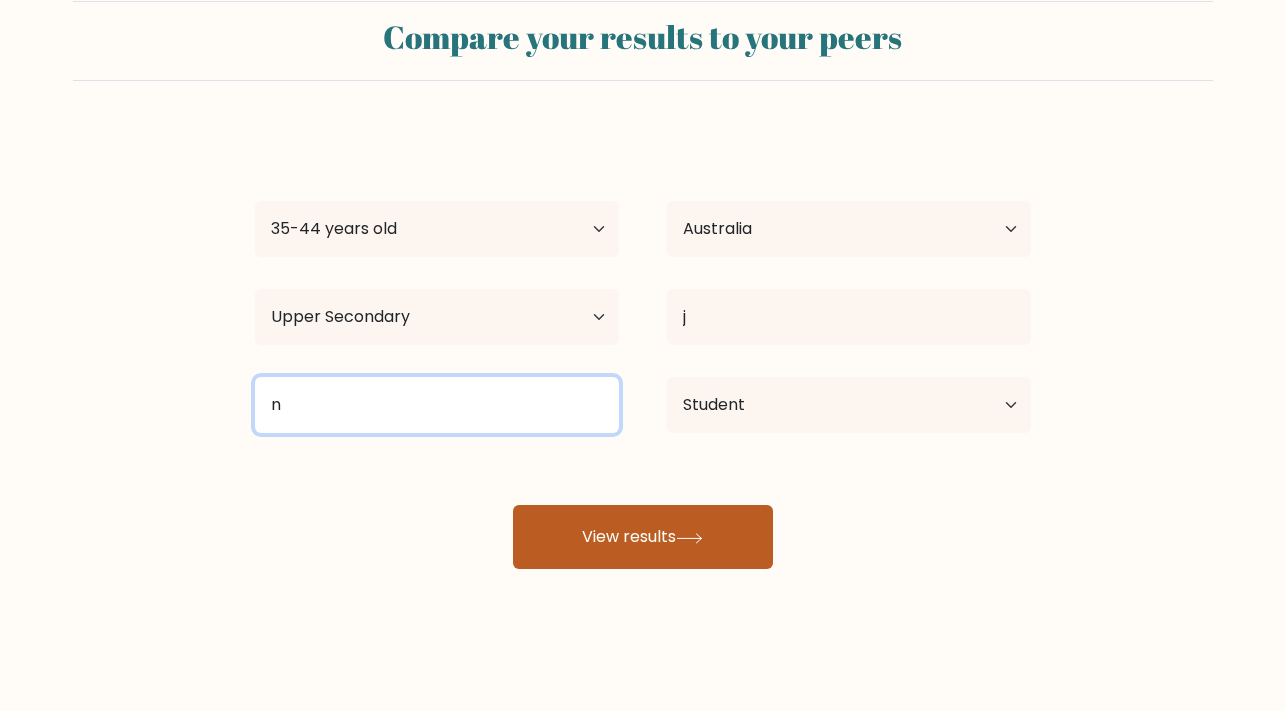 type on "n" 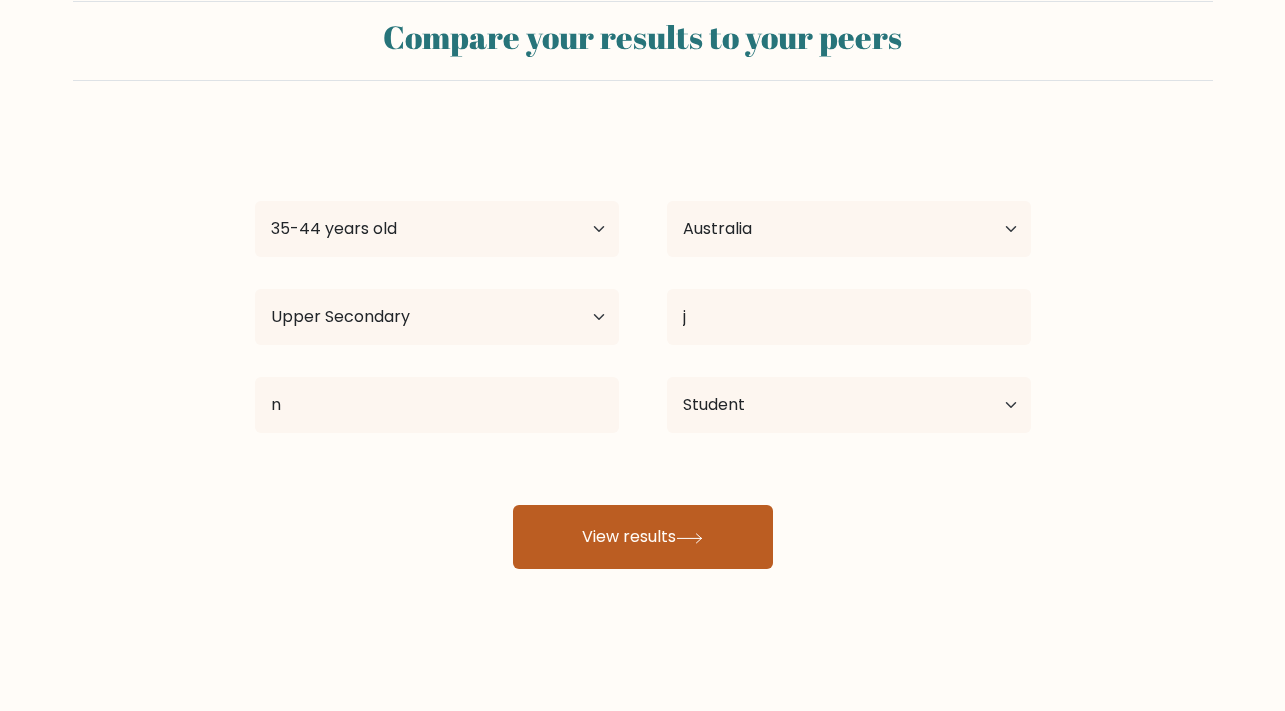 click on "View results" at bounding box center [643, 537] 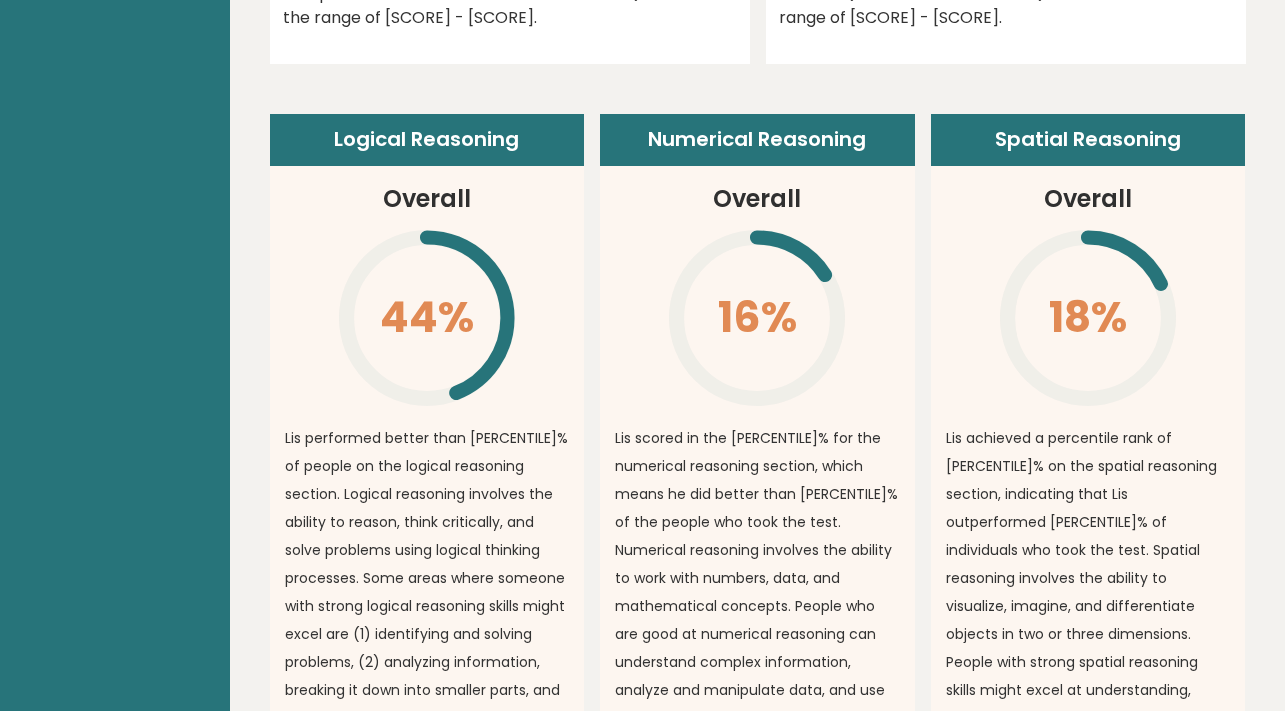 scroll, scrollTop: 1379, scrollLeft: 0, axis: vertical 